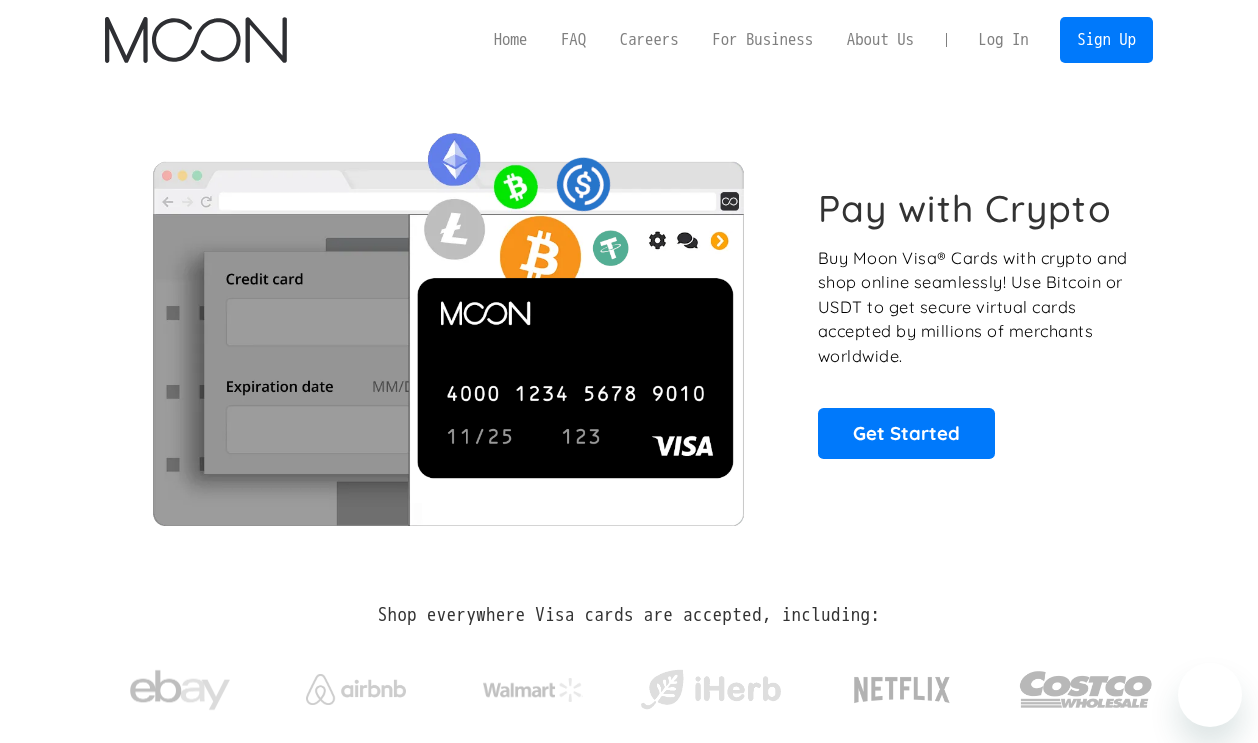 scroll, scrollTop: 0, scrollLeft: 0, axis: both 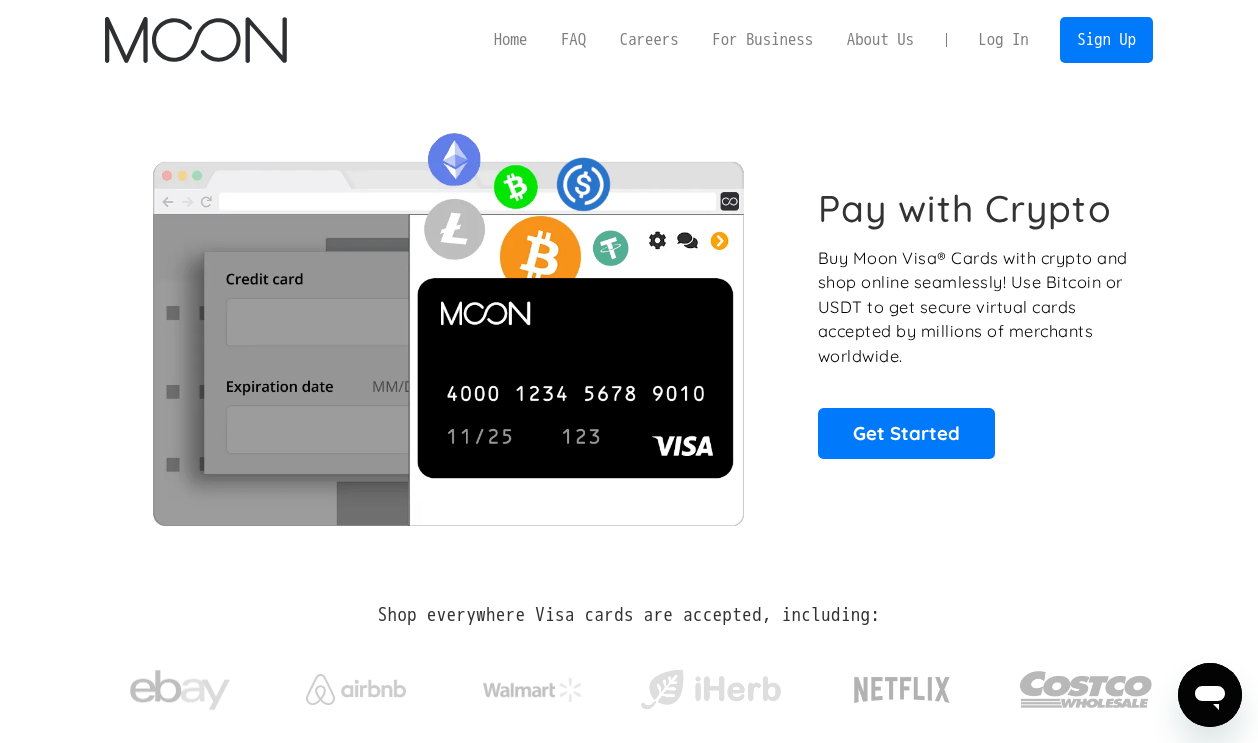 click on "Log In" at bounding box center [1003, 40] 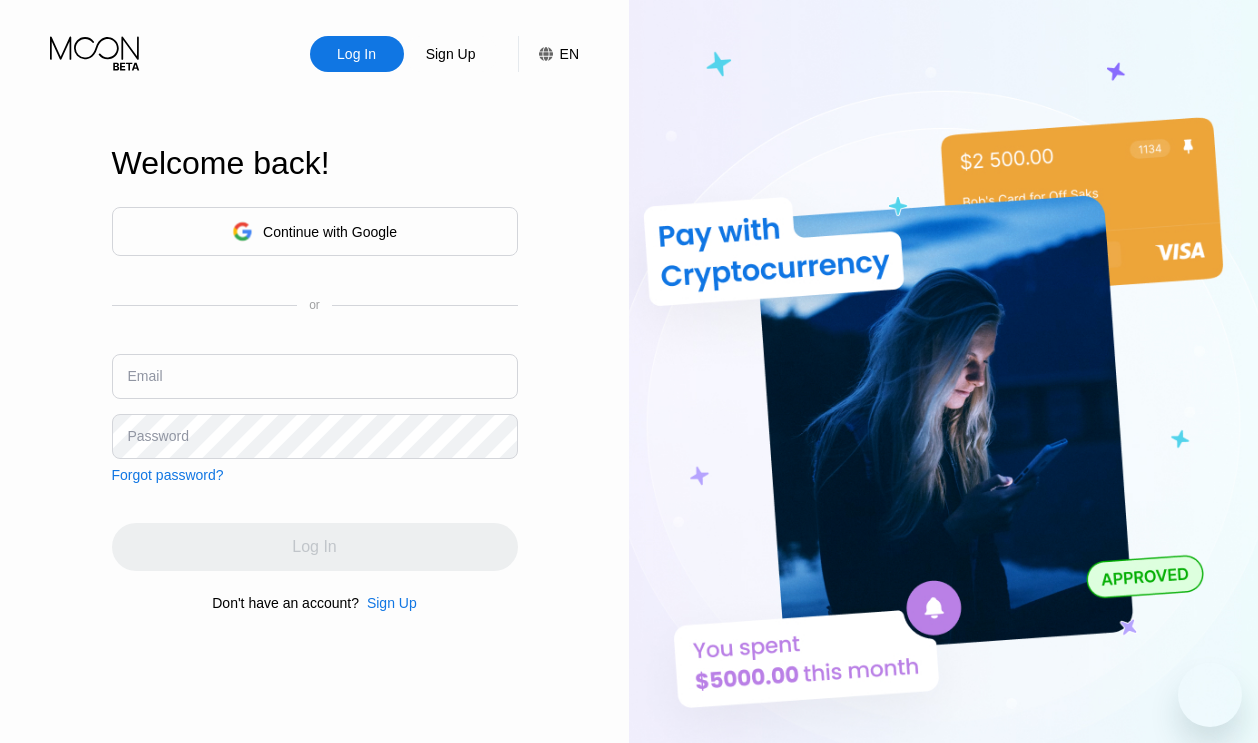 scroll, scrollTop: 0, scrollLeft: 0, axis: both 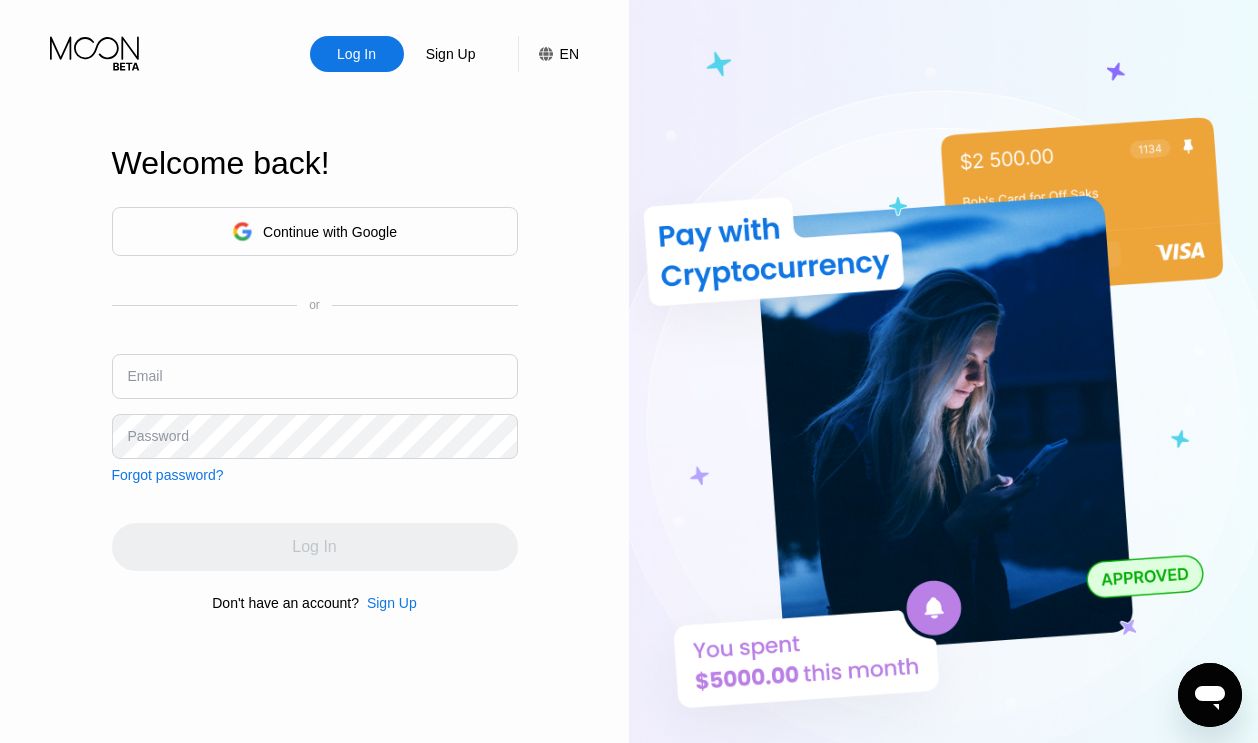 click on "Continue with Google" at bounding box center [330, 232] 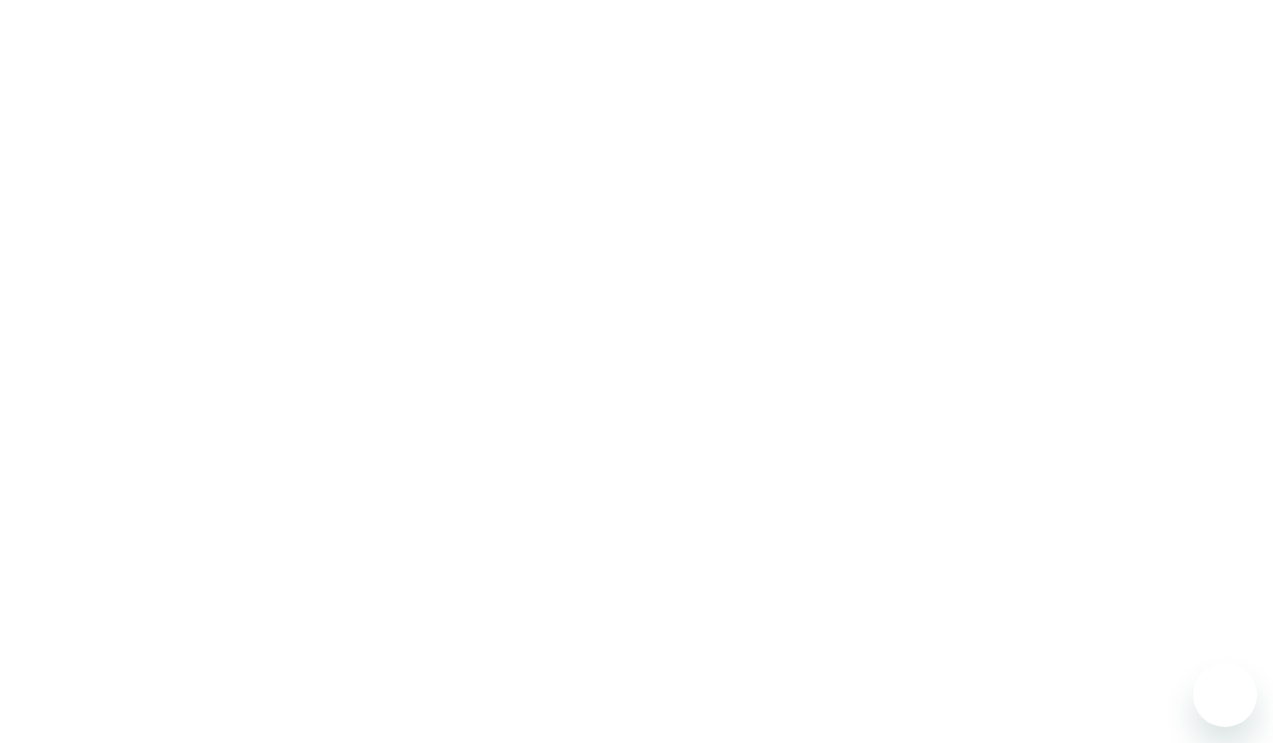 scroll, scrollTop: 0, scrollLeft: 0, axis: both 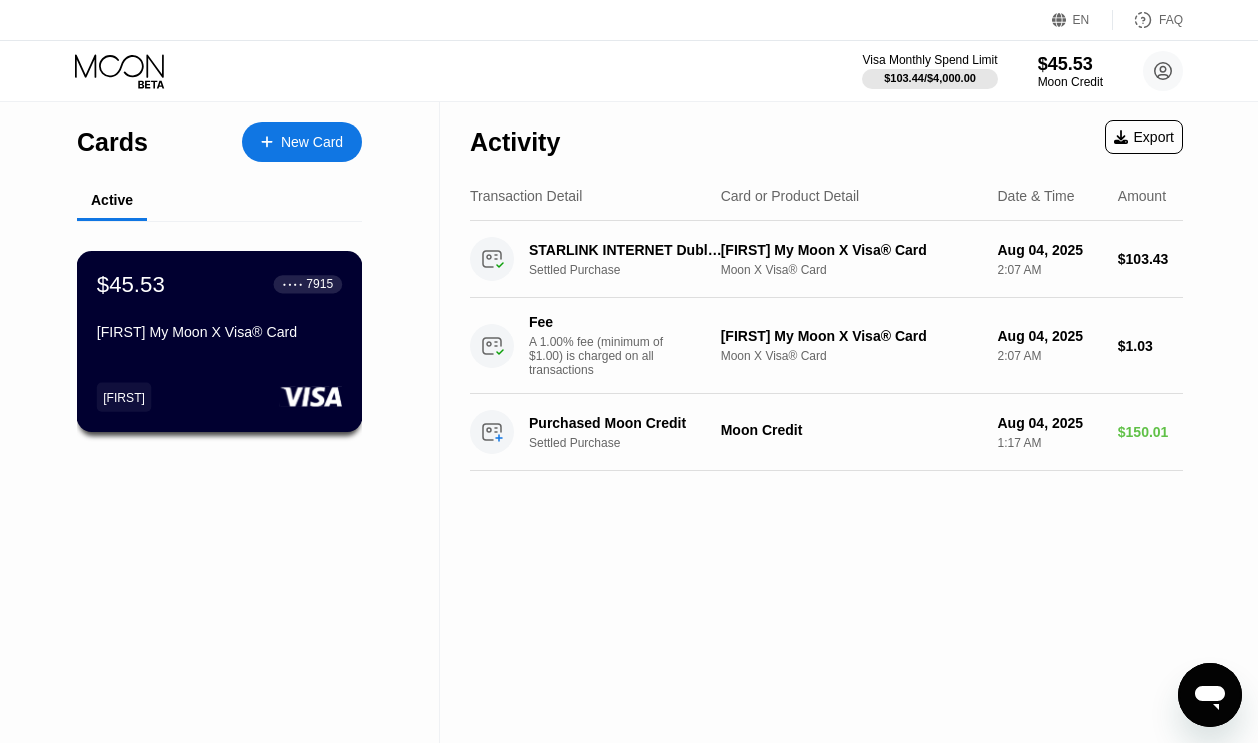 click on "$45.53 ● ● ● ● [CARD] [FIRST] My Moon X Visa® Card" at bounding box center [219, 309] 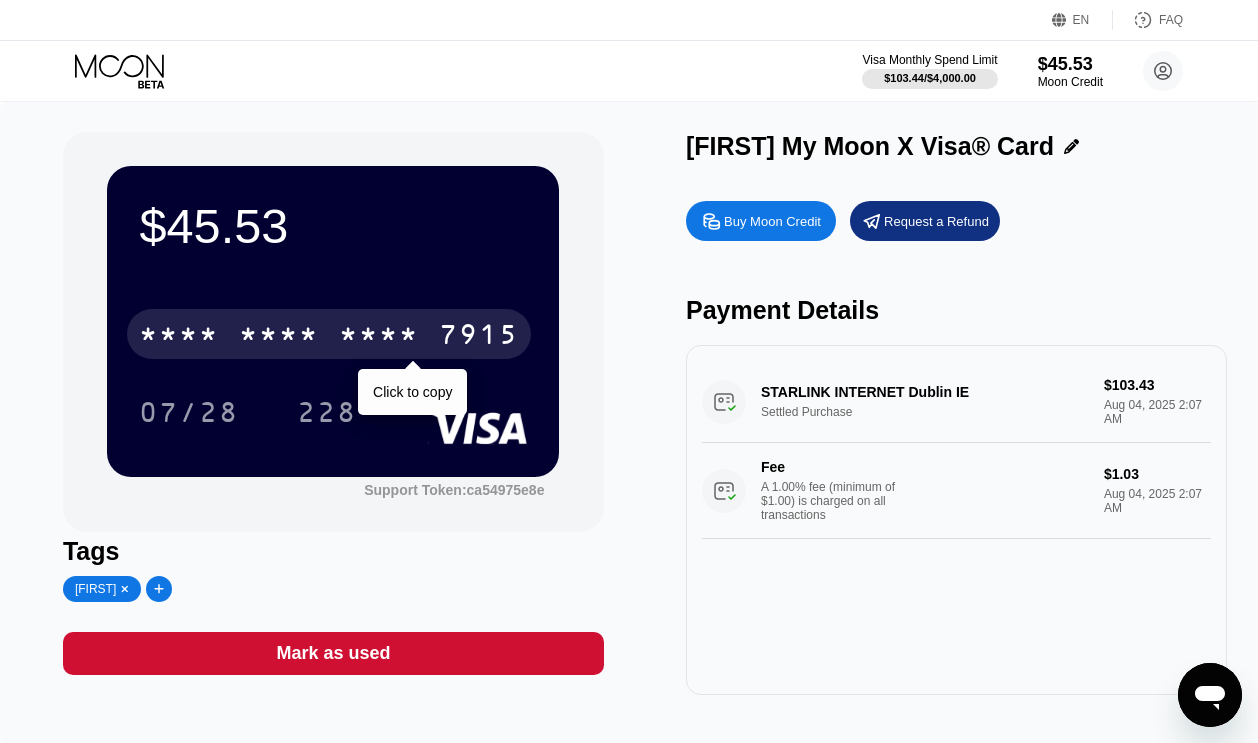click on "* * * *" at bounding box center [379, 337] 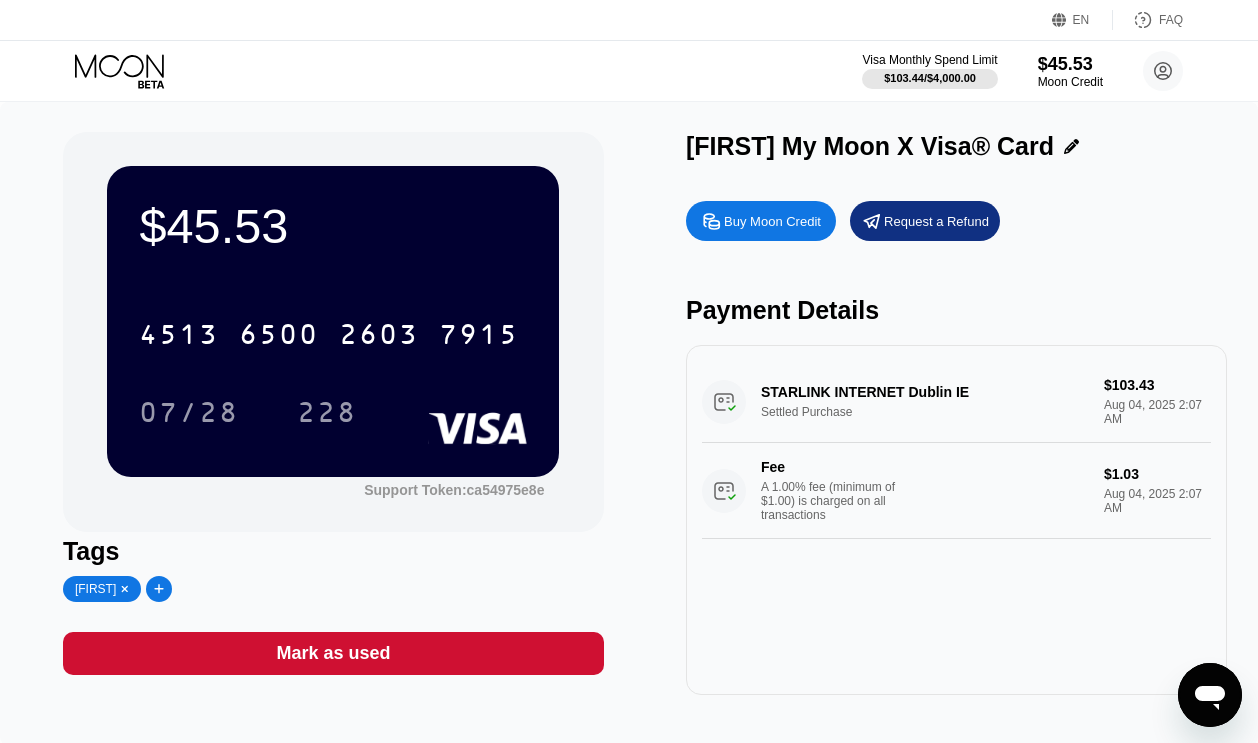 click on "$45.53 [CARD] [DATE] [NUMBER] Support Token: ca54975e8e Tags Navid Mark as used Navid My Moon X Visa® Card  Buy Moon Credit Request a Refund Payment Details STARLINK INTERNET        [CITY]       [COUNTRY] Settled Purchase $103.43 Aug 04, 2025 2:07 AM Fee A 1.00% fee (minimum of $1.00) is charged on all transactions $1.03 Aug 04, 2025 2:07 AM" at bounding box center (629, 413) 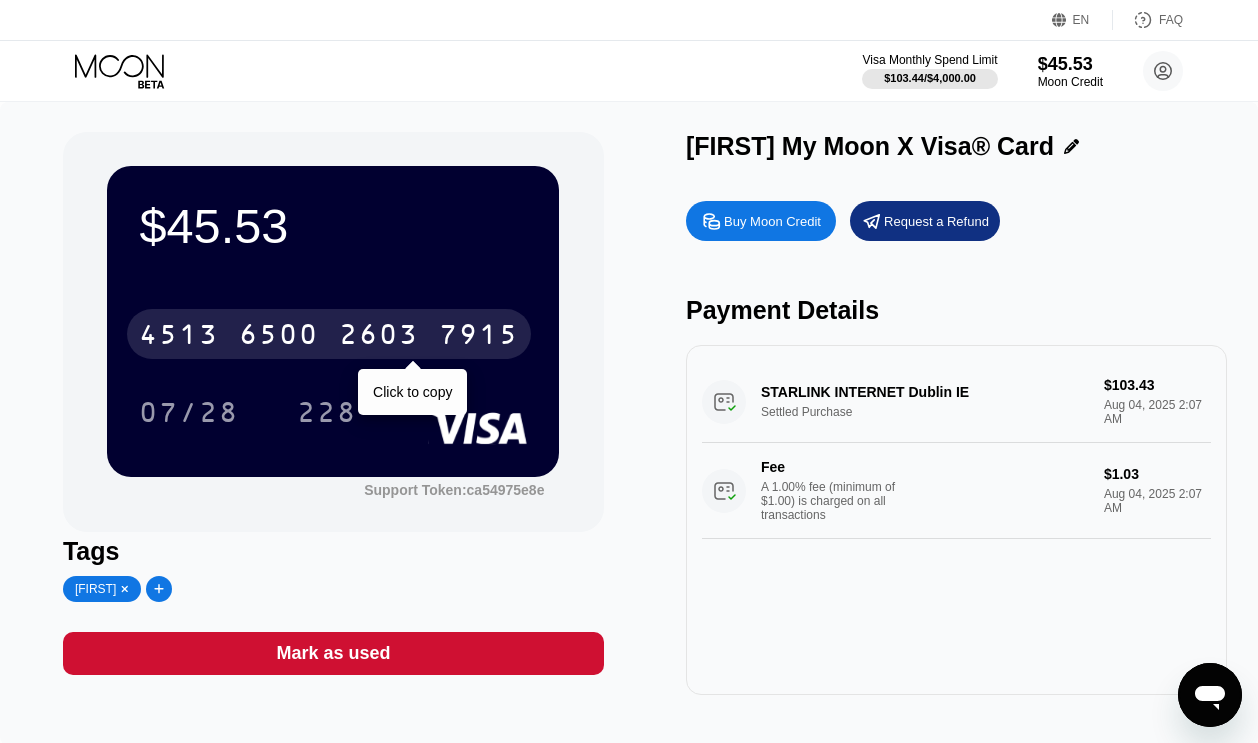 click on "6500" at bounding box center (279, 337) 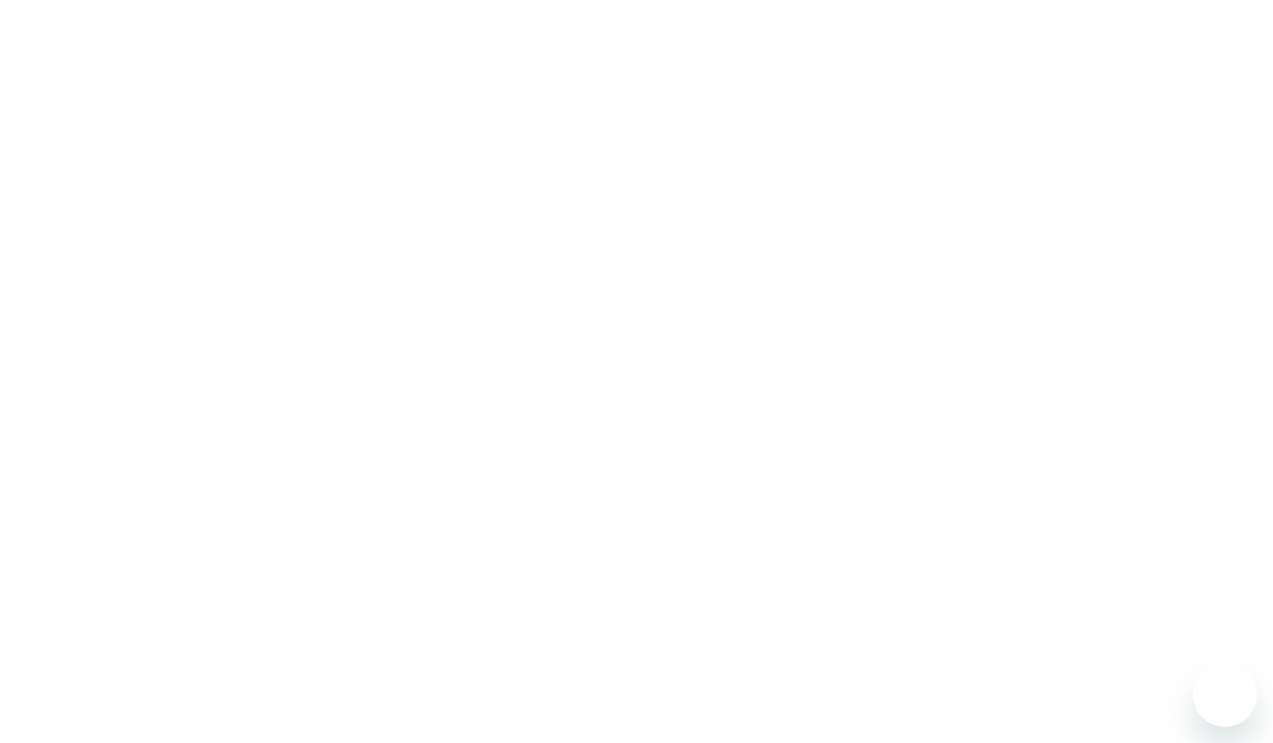 scroll, scrollTop: 0, scrollLeft: 0, axis: both 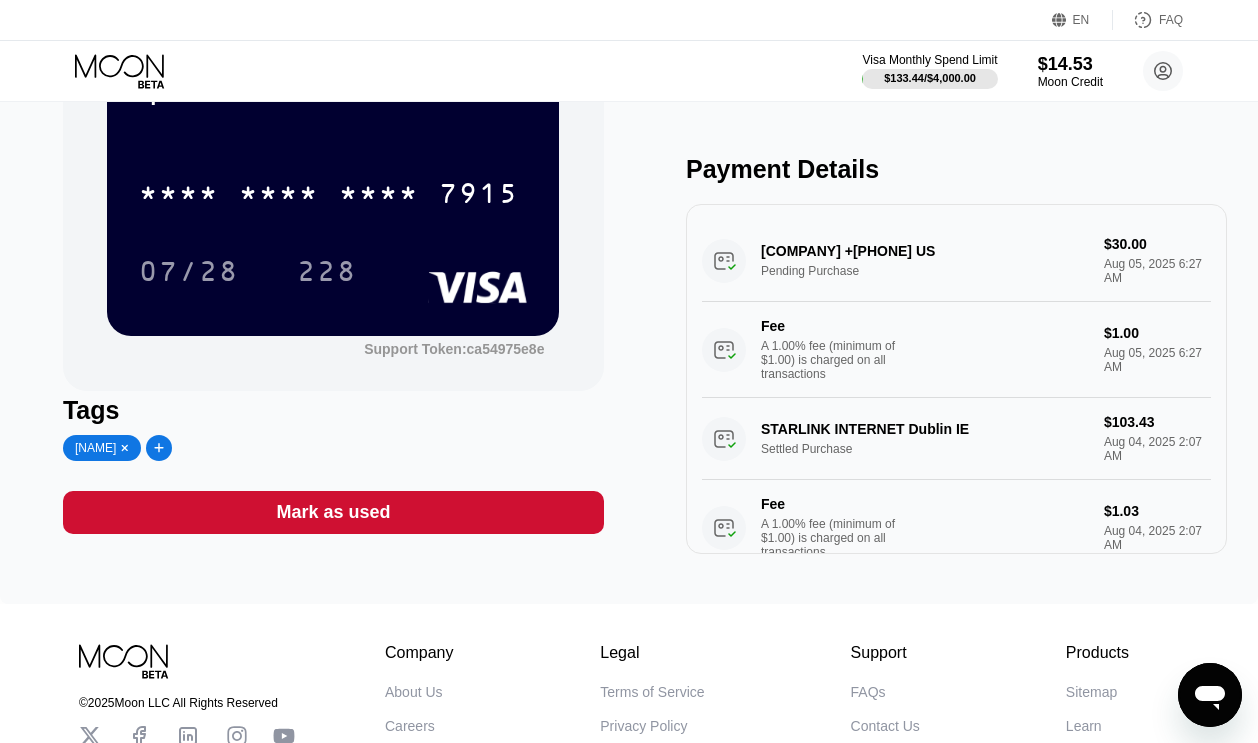 click 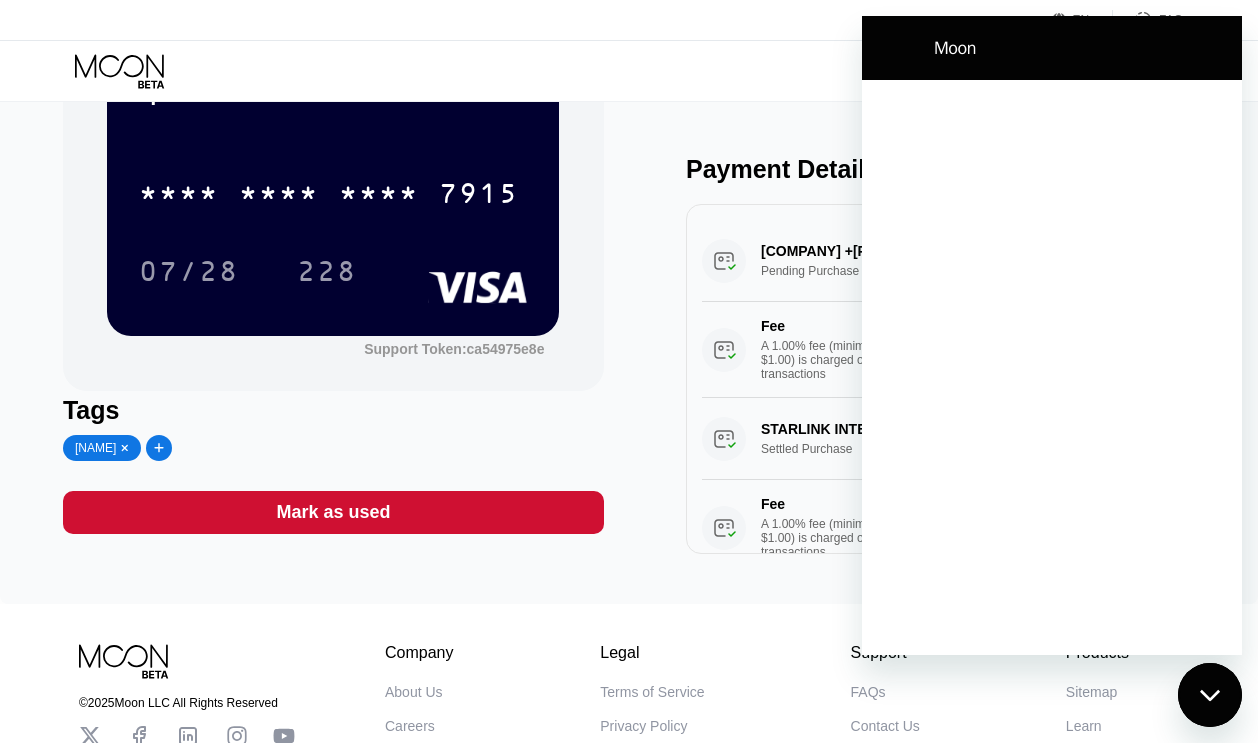 scroll, scrollTop: 0, scrollLeft: 0, axis: both 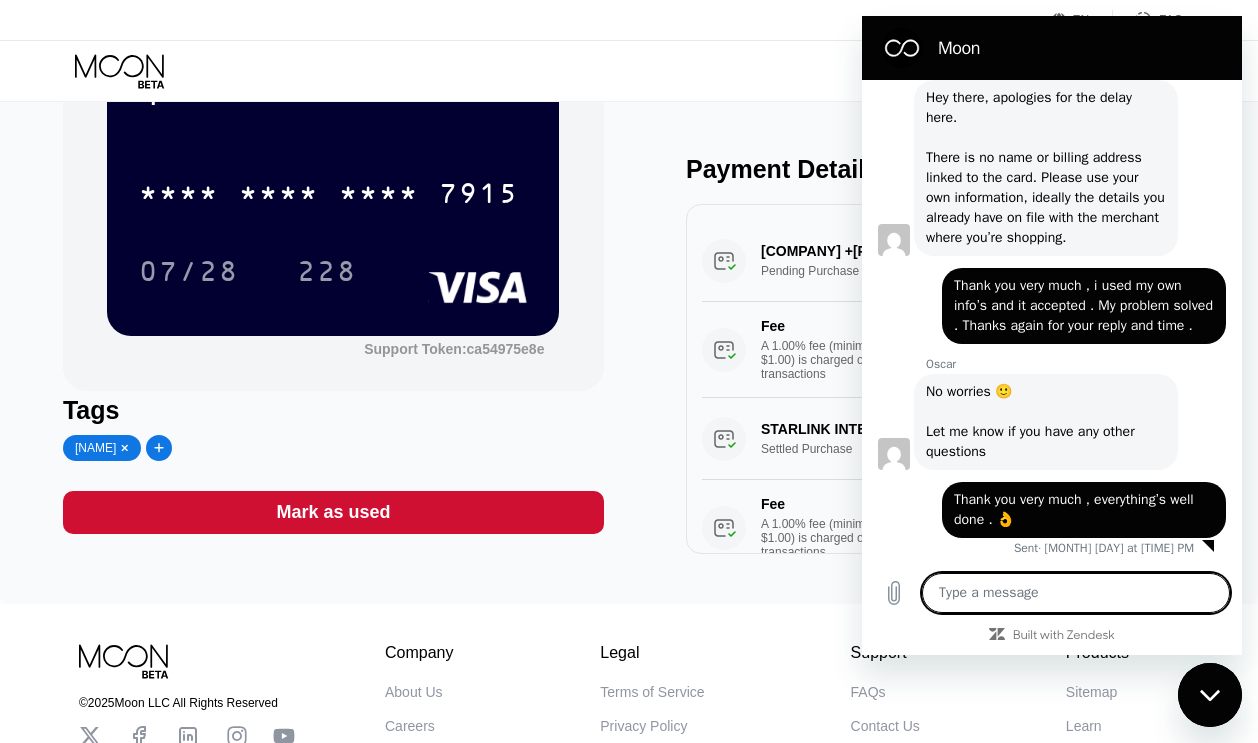 click at bounding box center (1076, 593) 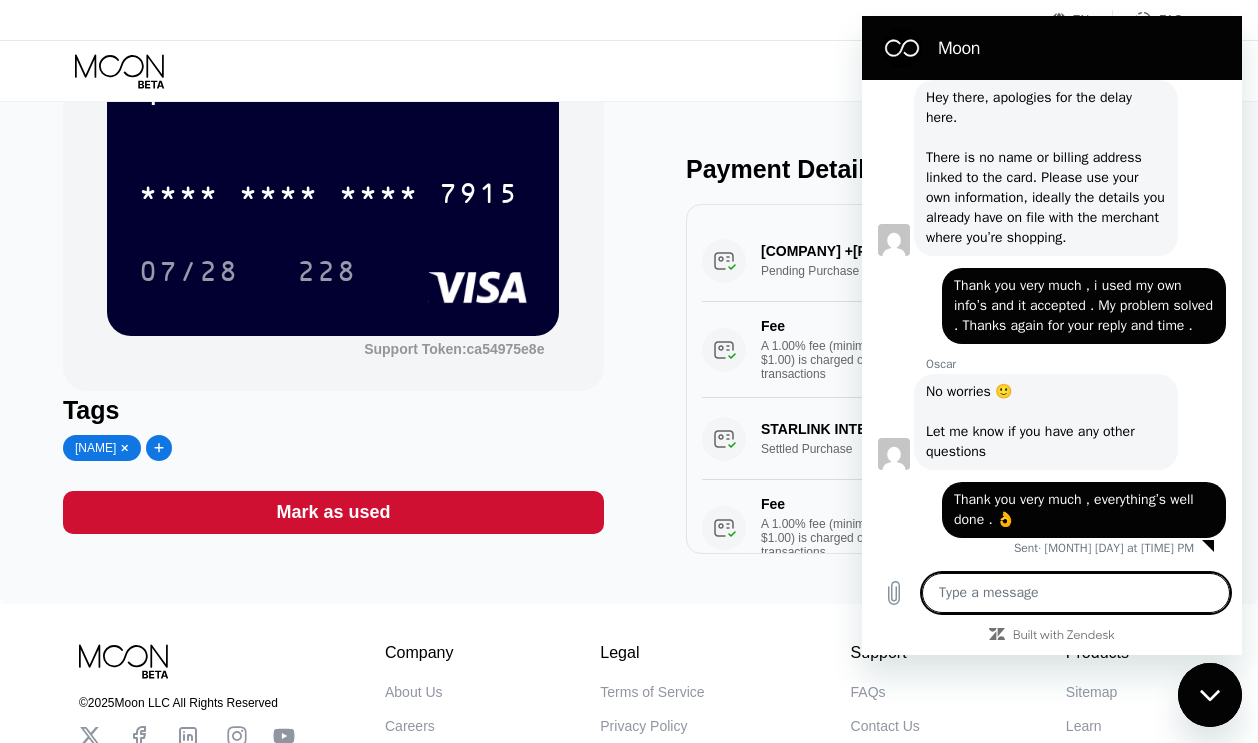 type on "ا" 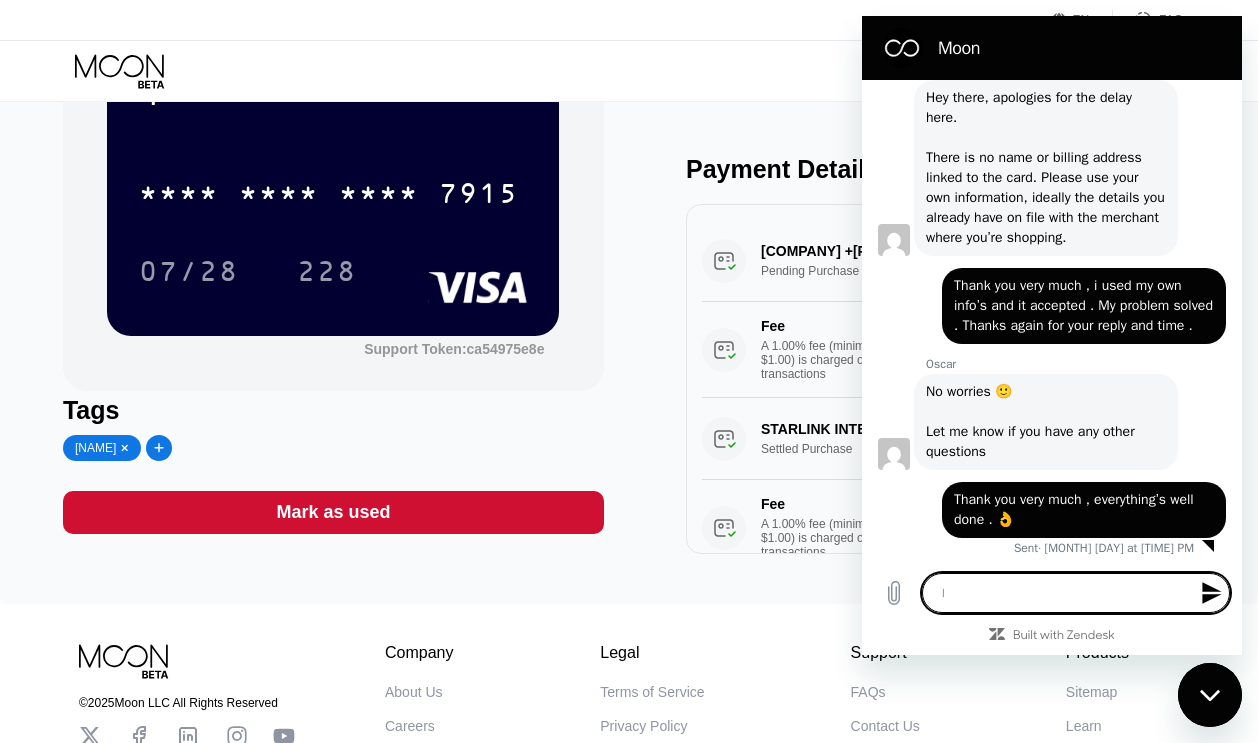 type on "اه" 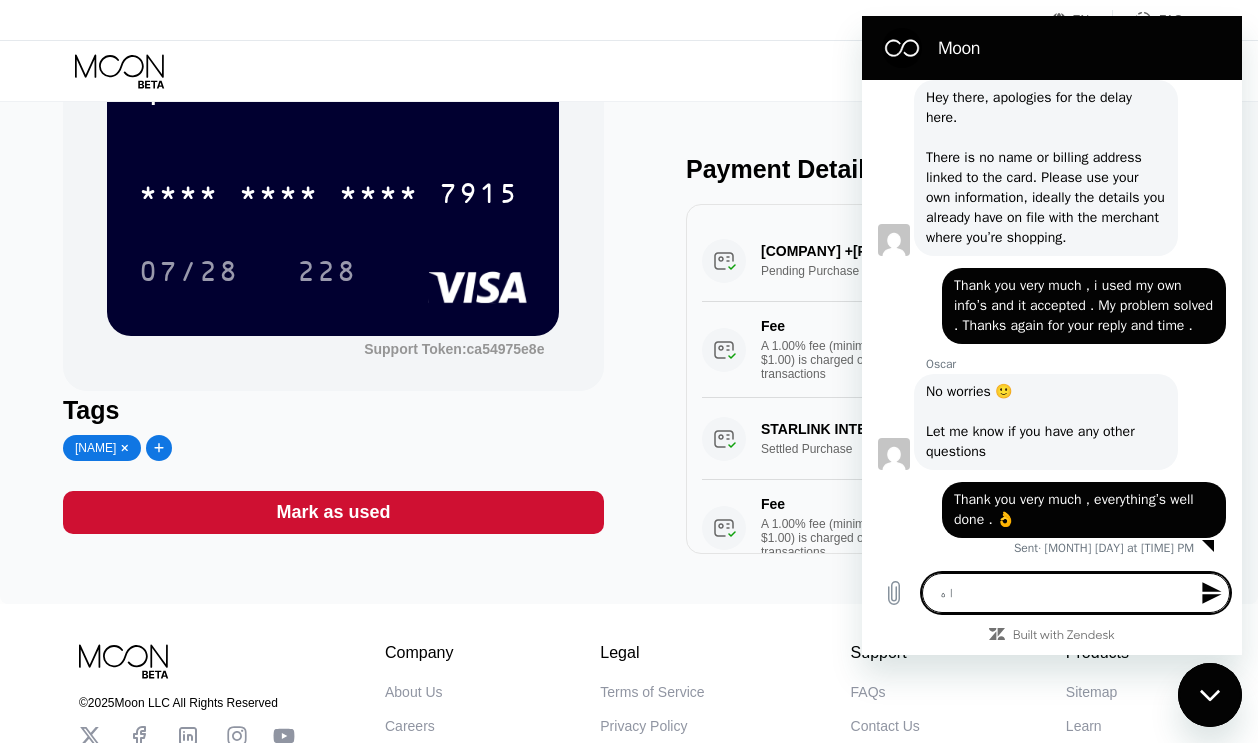type on "ا" 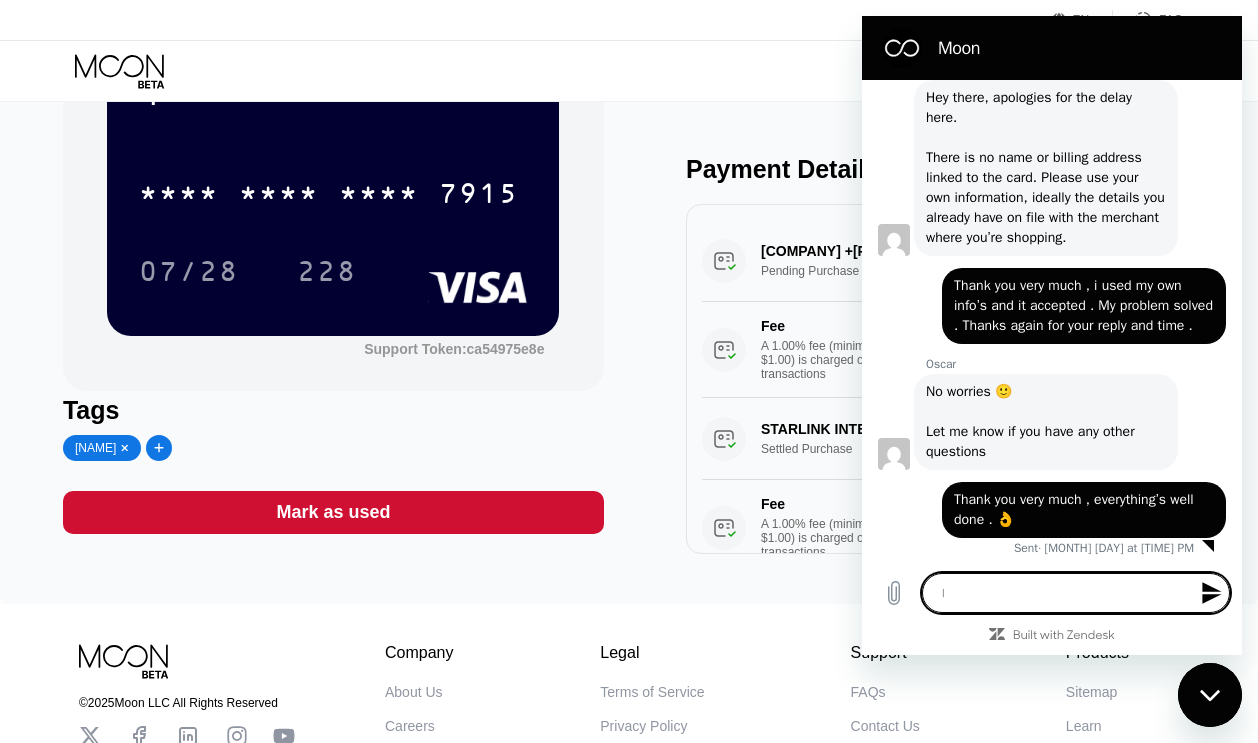 type 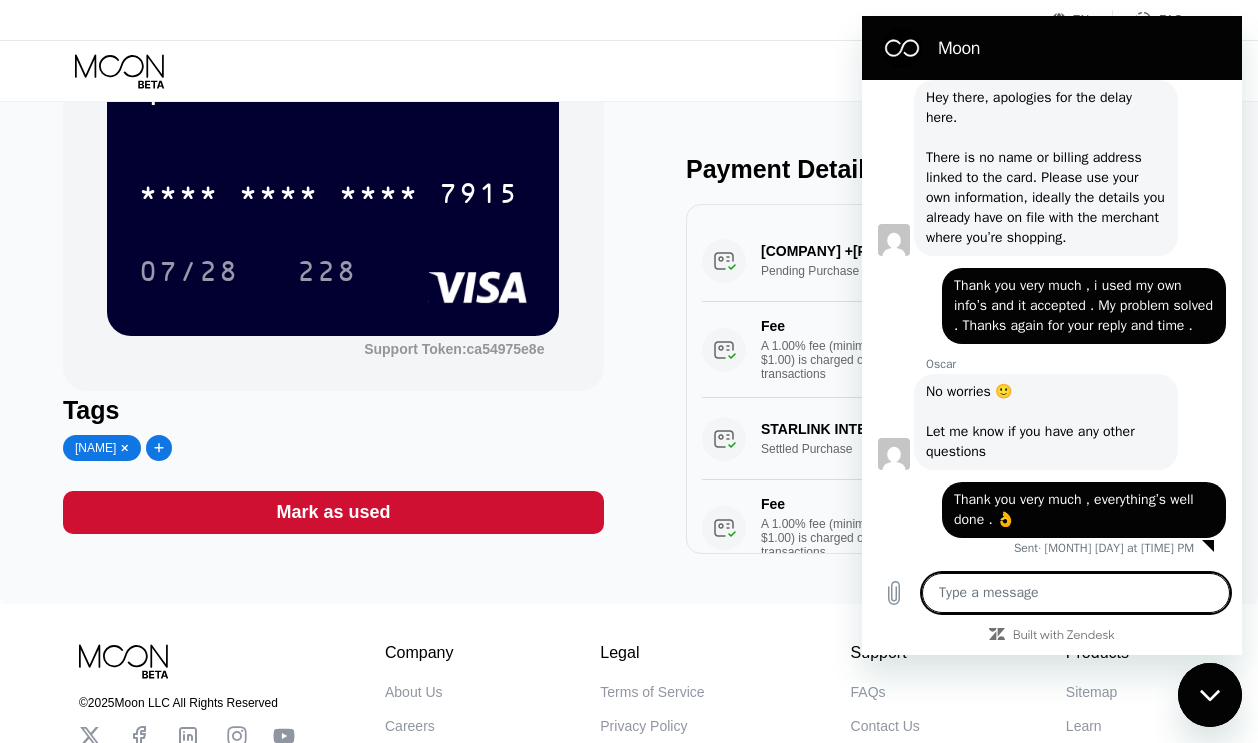 type on "H" 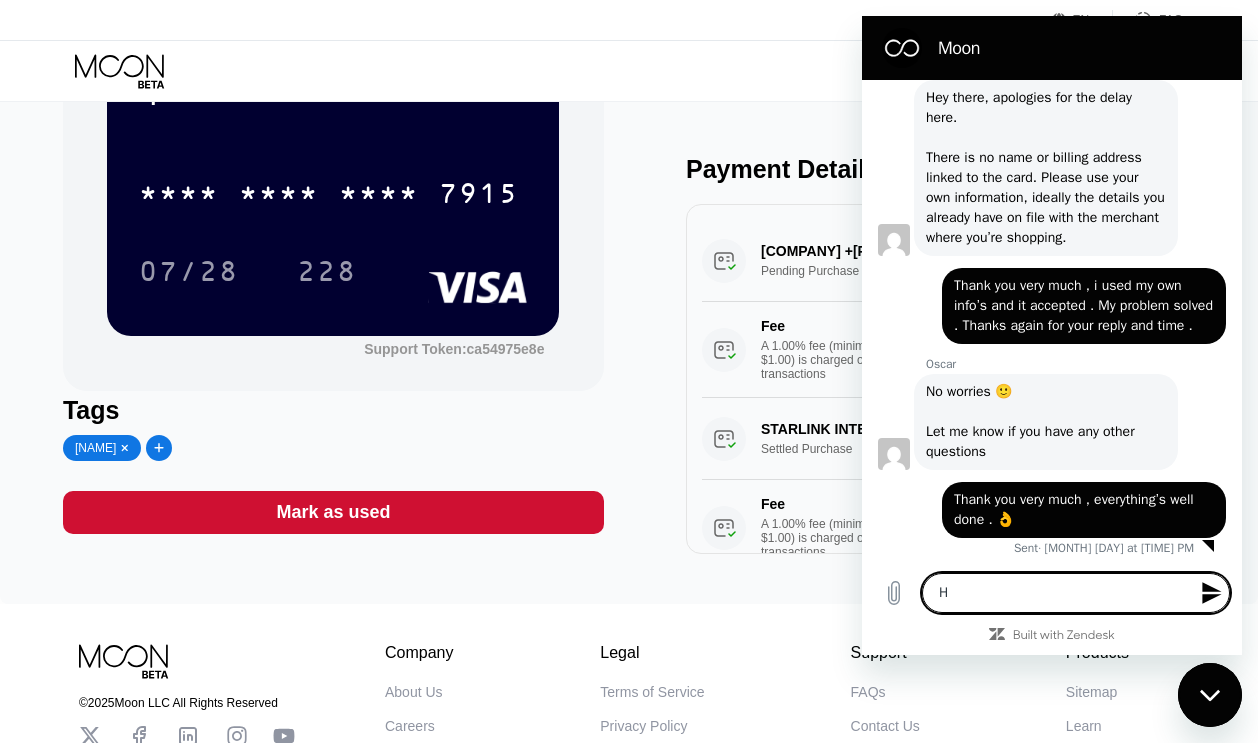 type on "Hi" 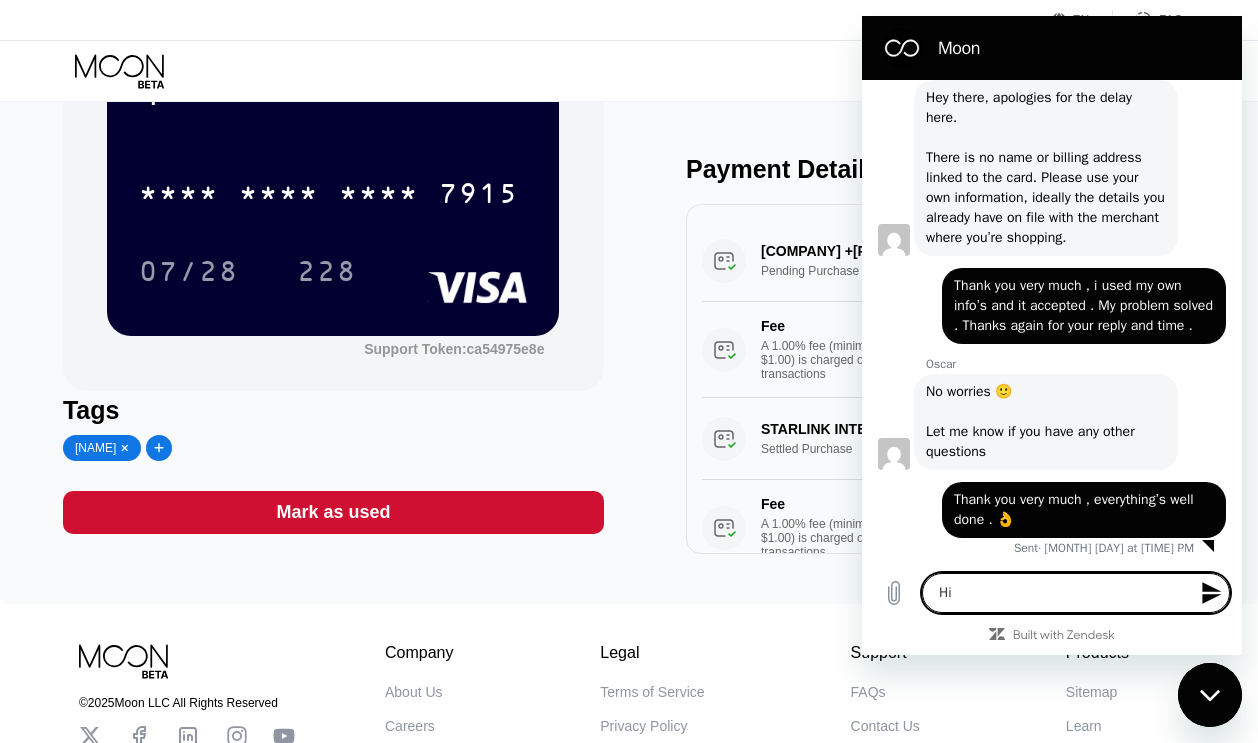 type on "Hi" 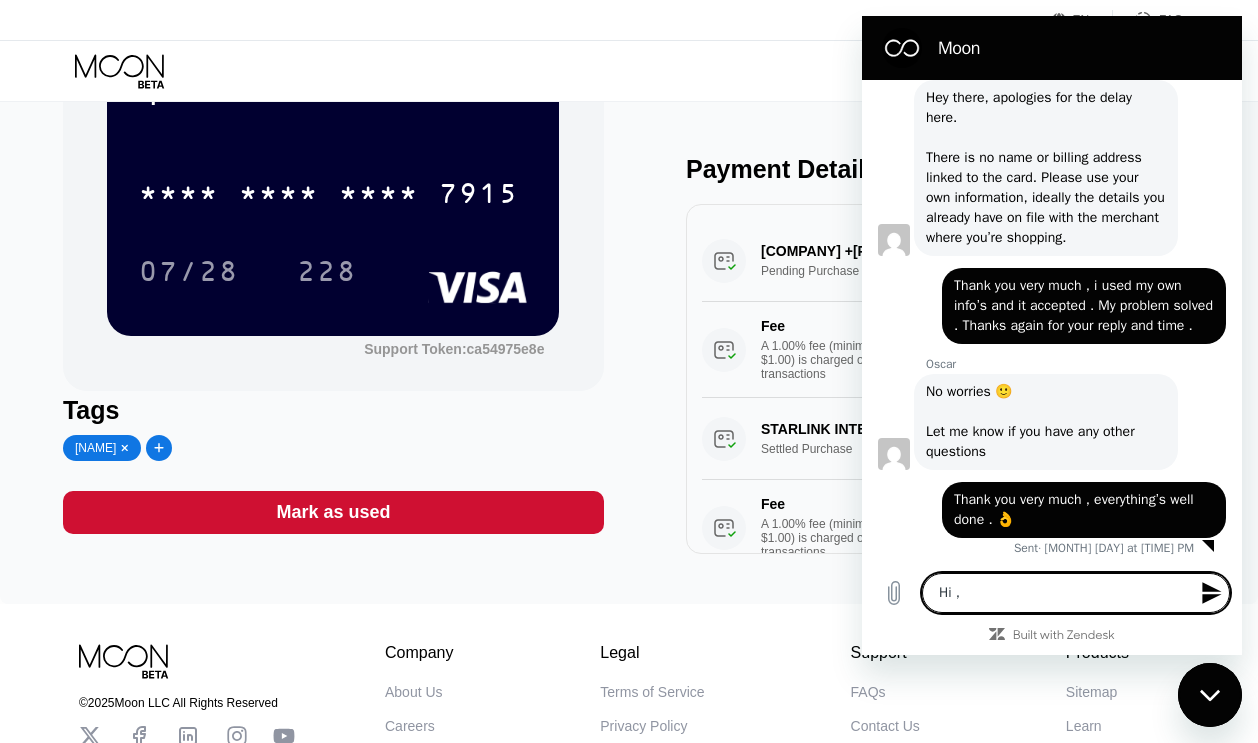 type on "Hi ," 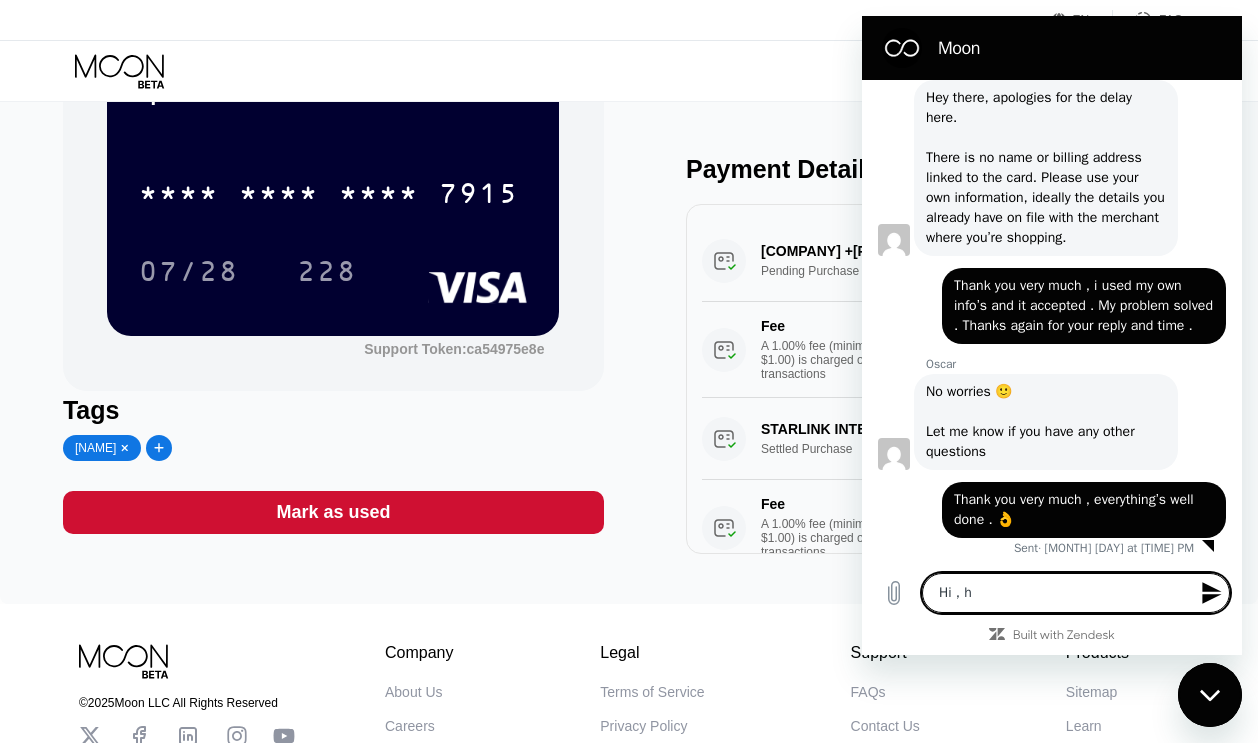 type on "Hi , ho" 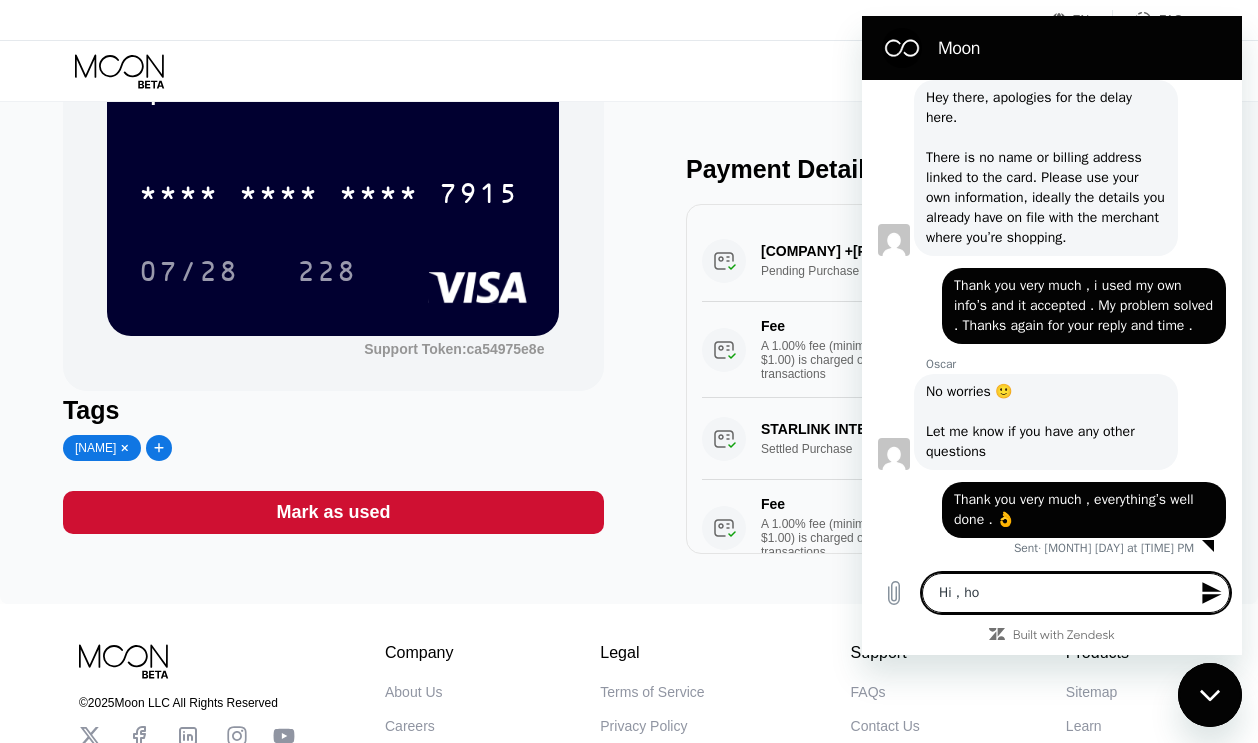 type on "Hi , how" 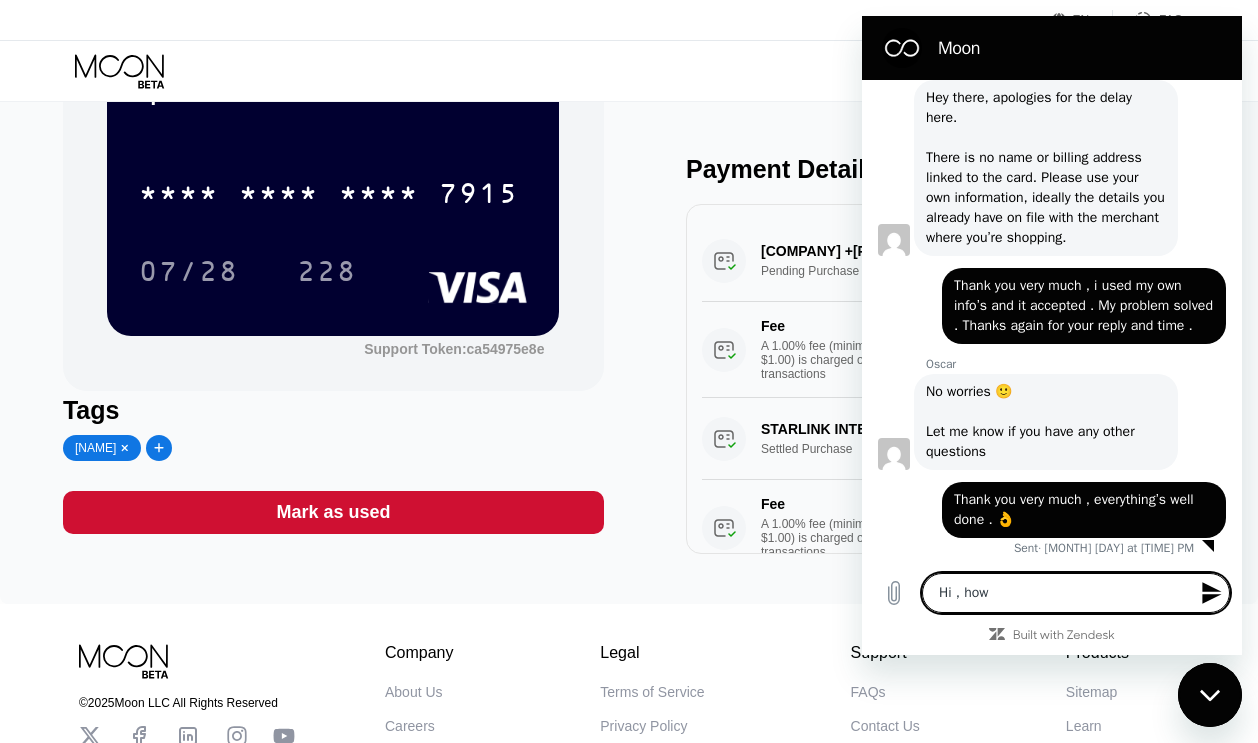 type on "Hi , how" 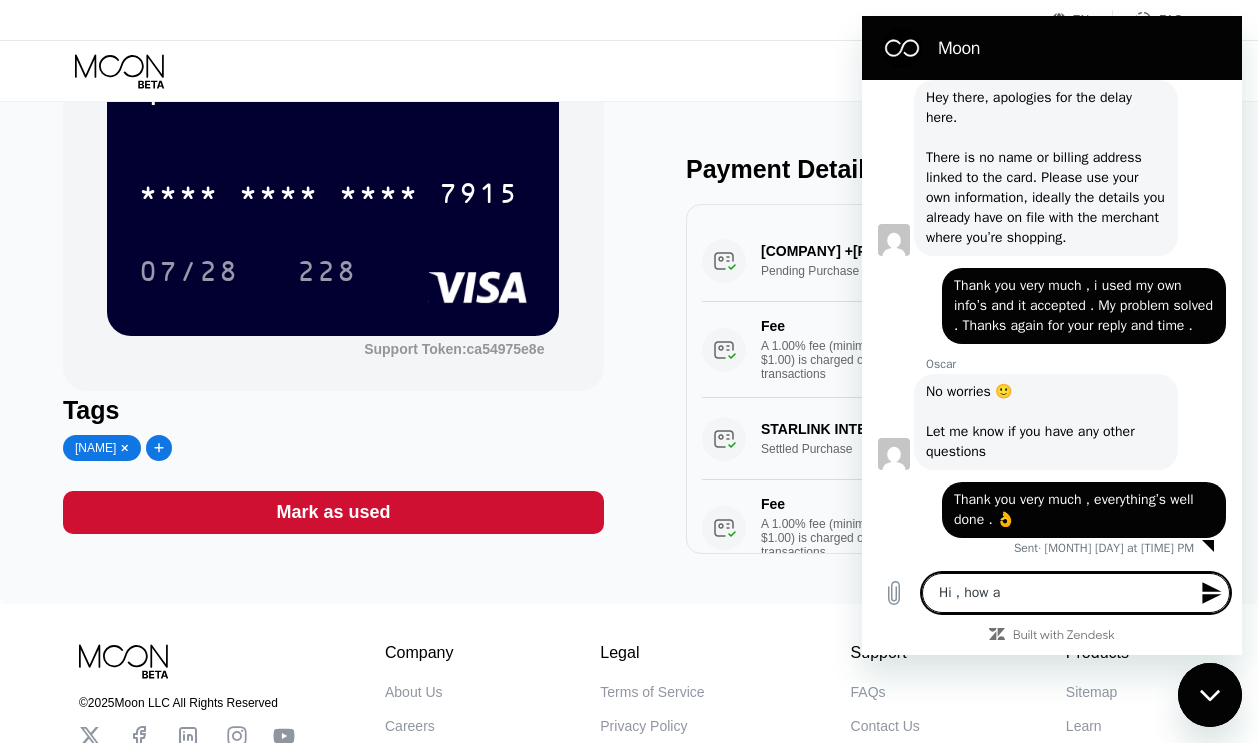 type on "Hi , how ar" 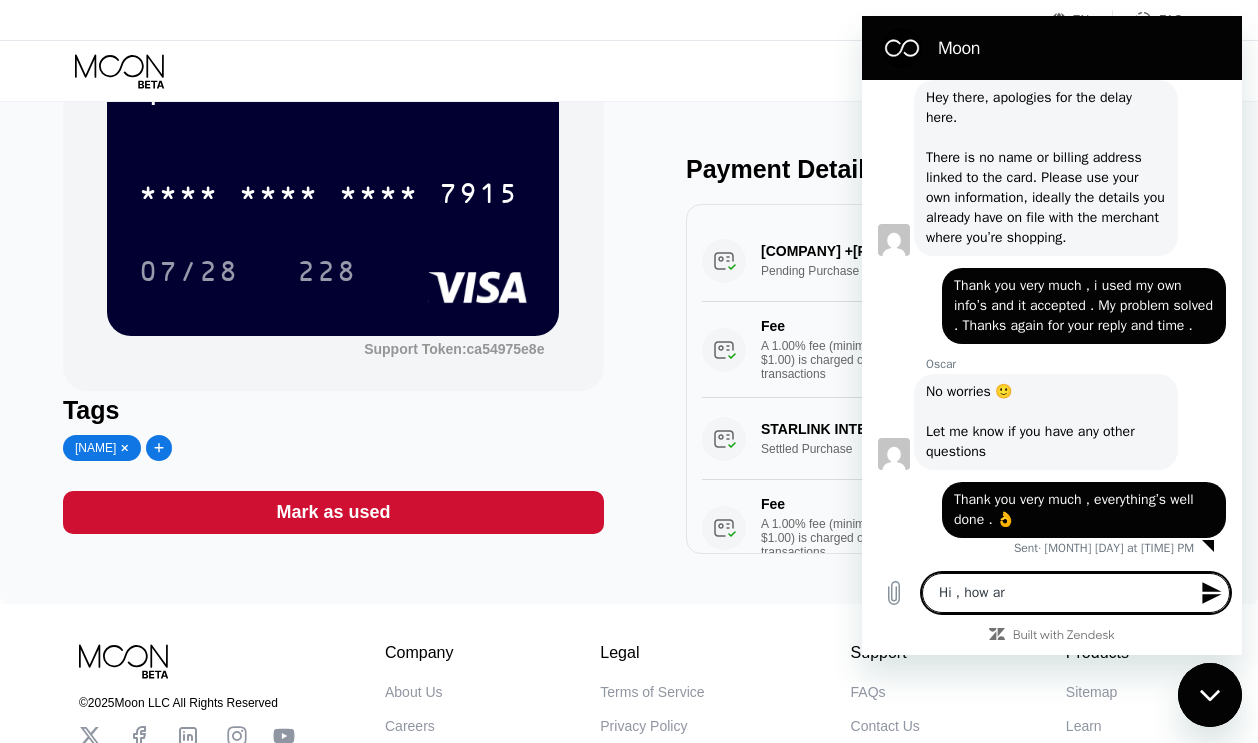 type on "Hi , how are" 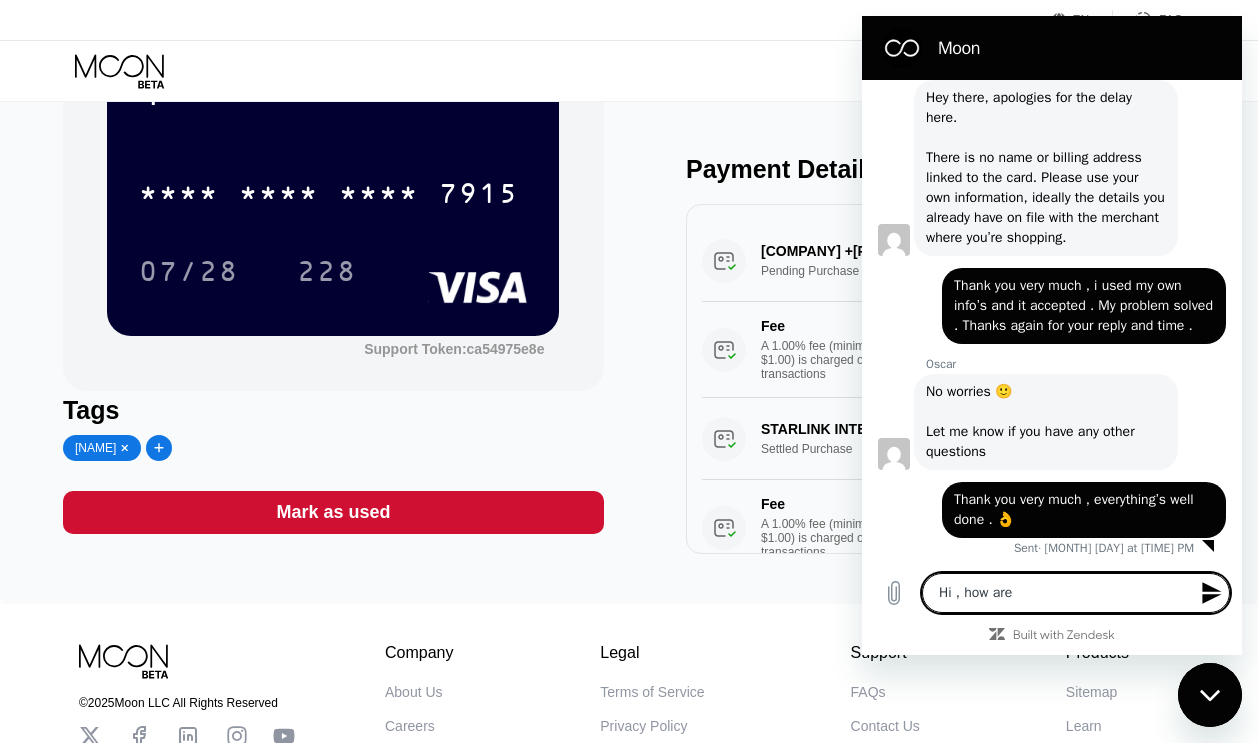type on "Hi , how are" 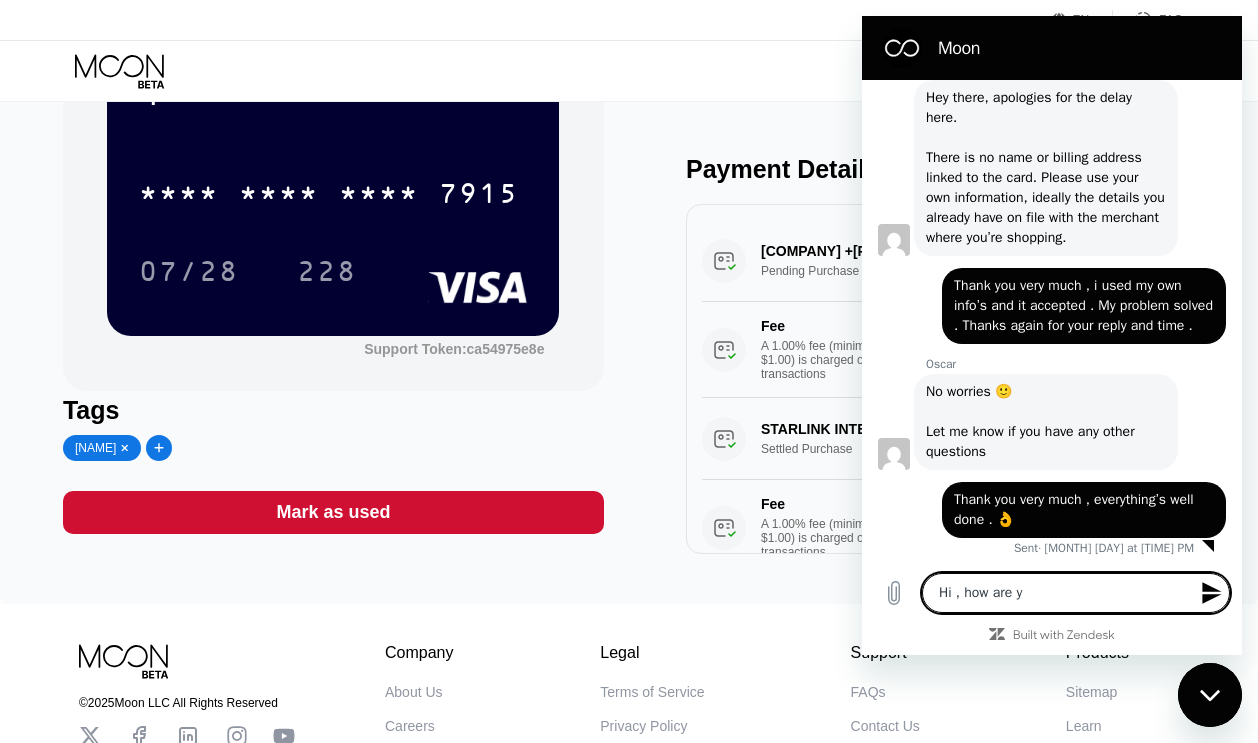 type on "Hi , how are yo" 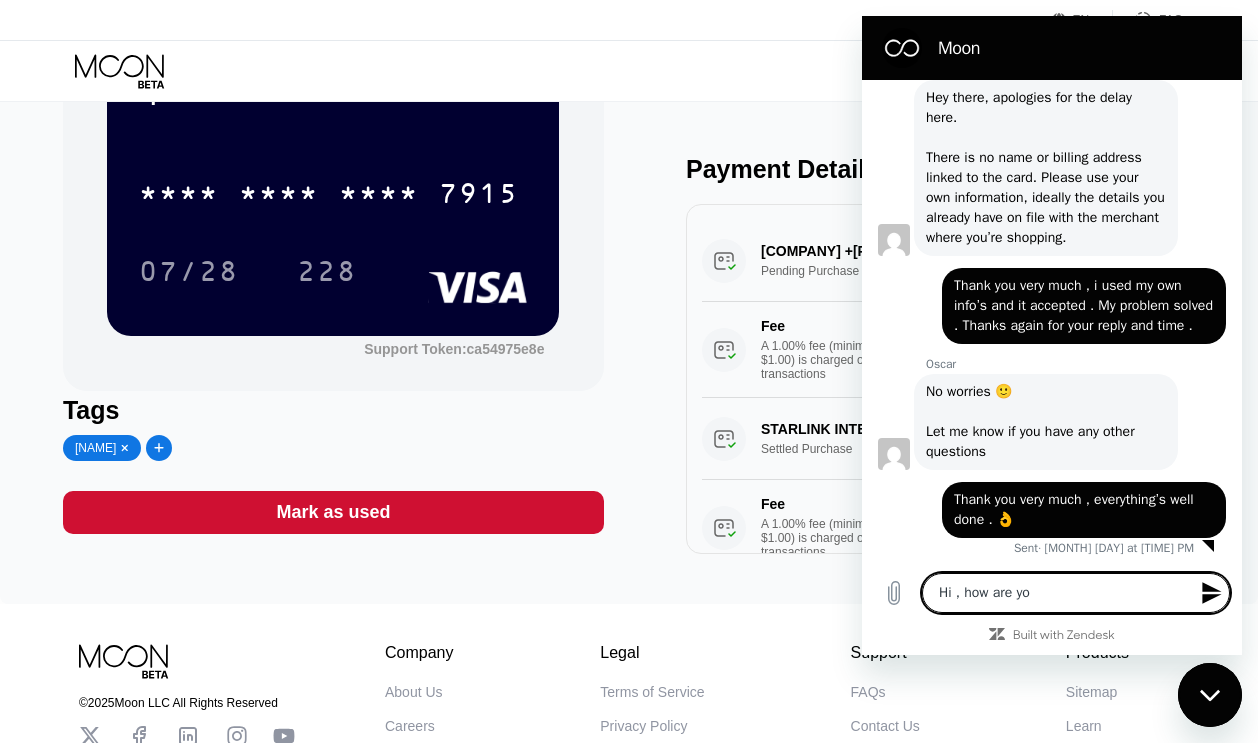 type on "Hi , how are you" 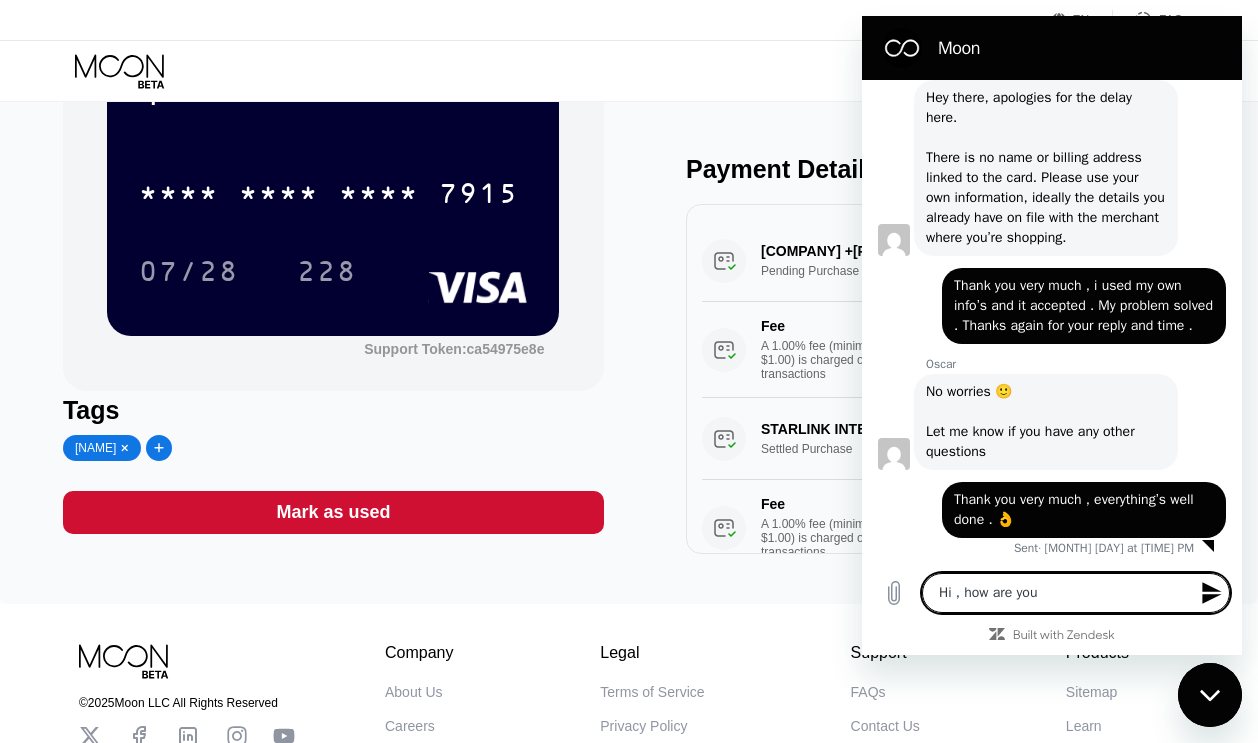 type on "Hi , how are yo" 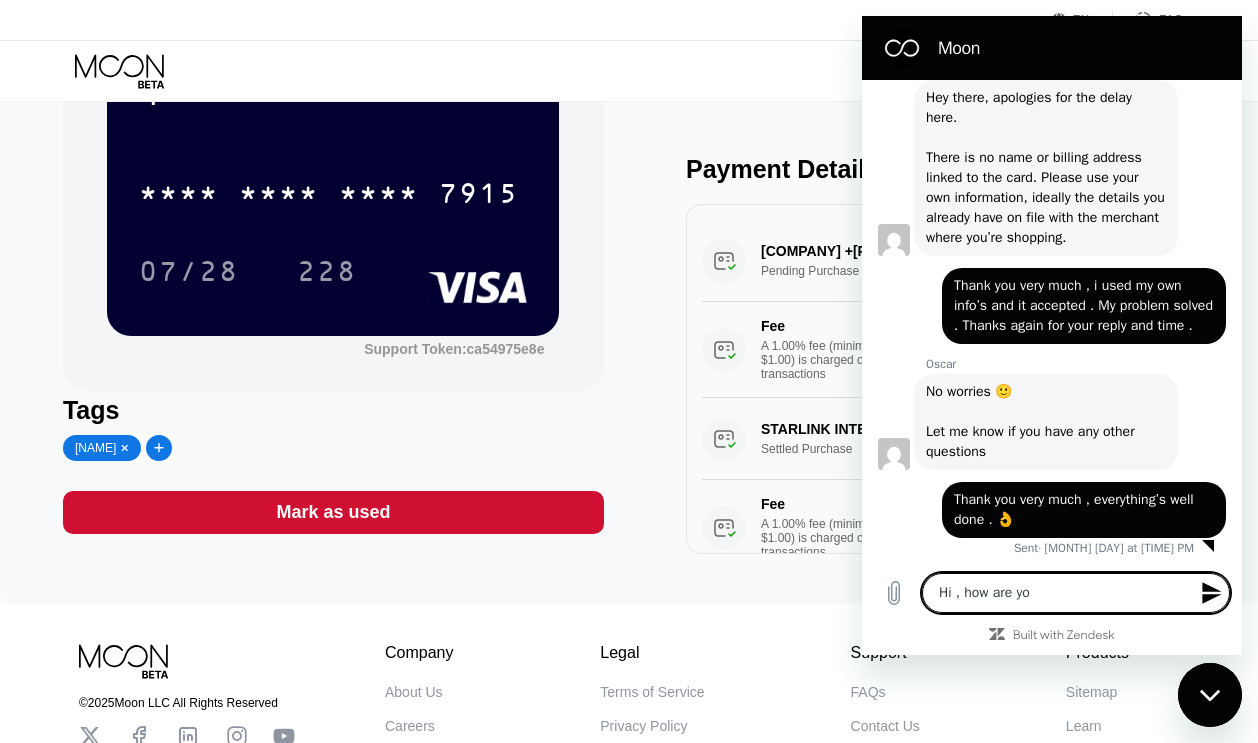 type on "Hi , how are y" 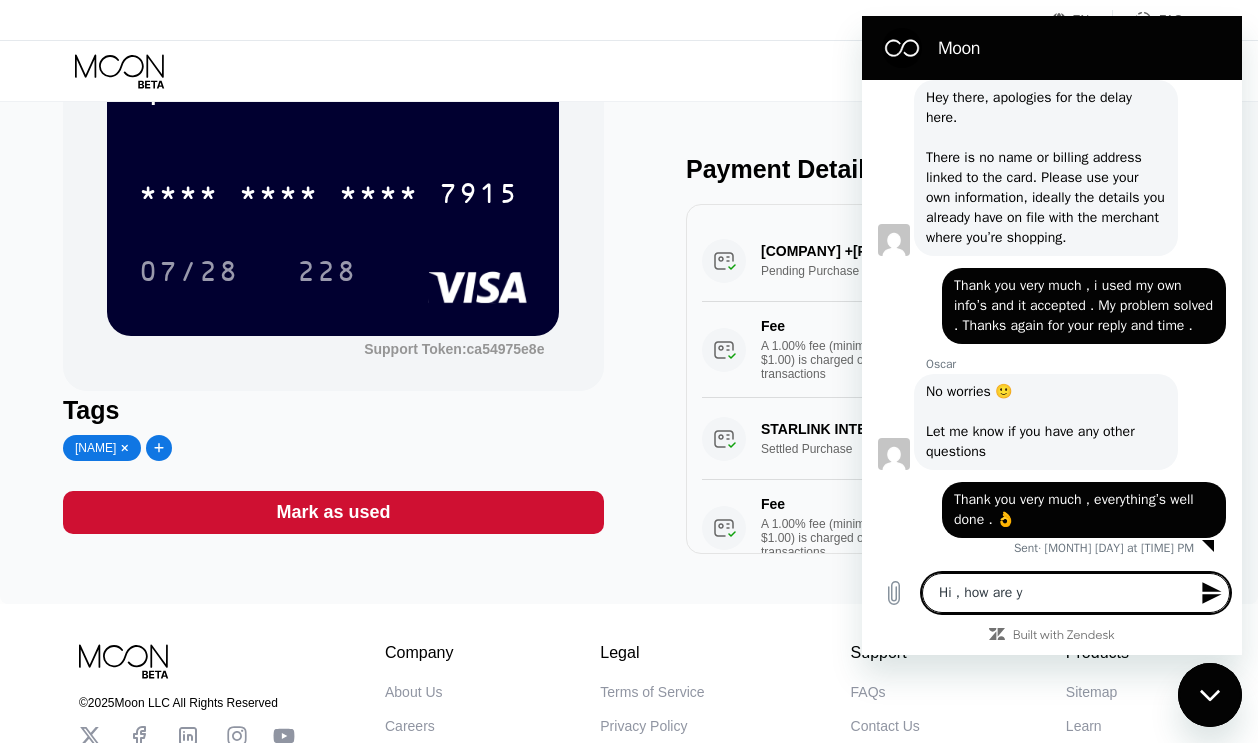 type on "Hi , how are" 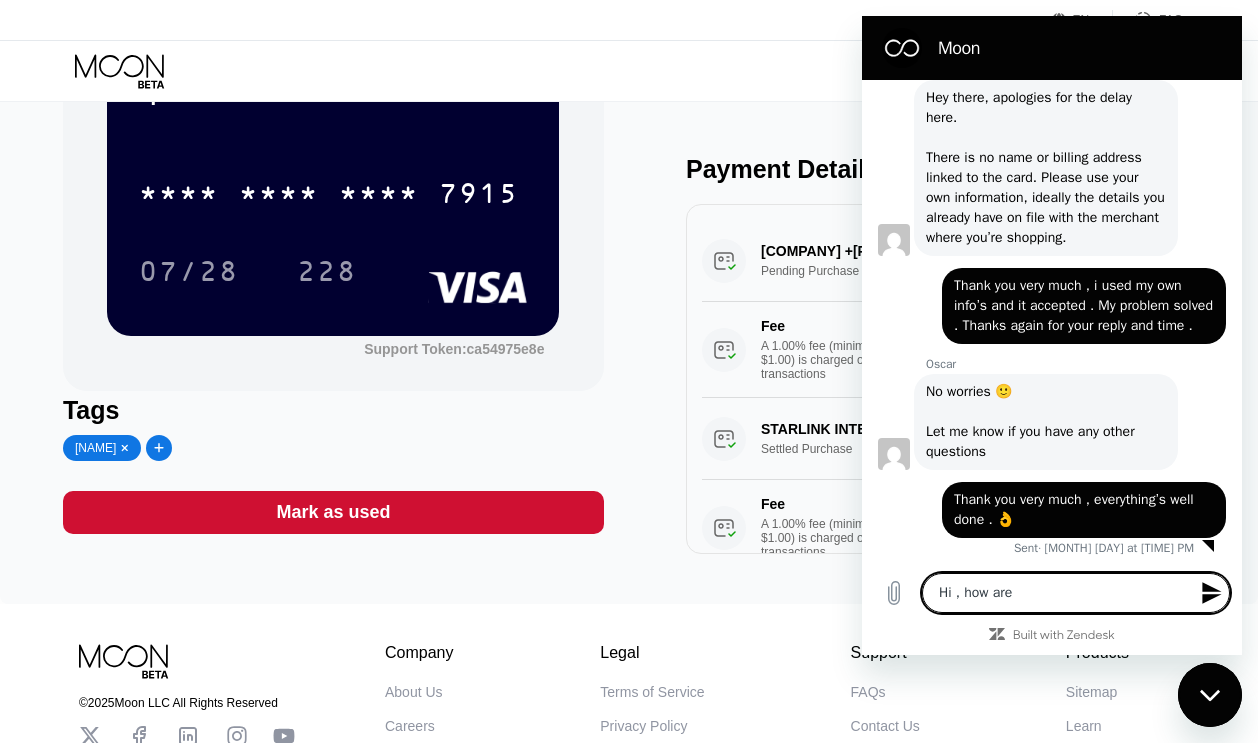type on "Hi , how are" 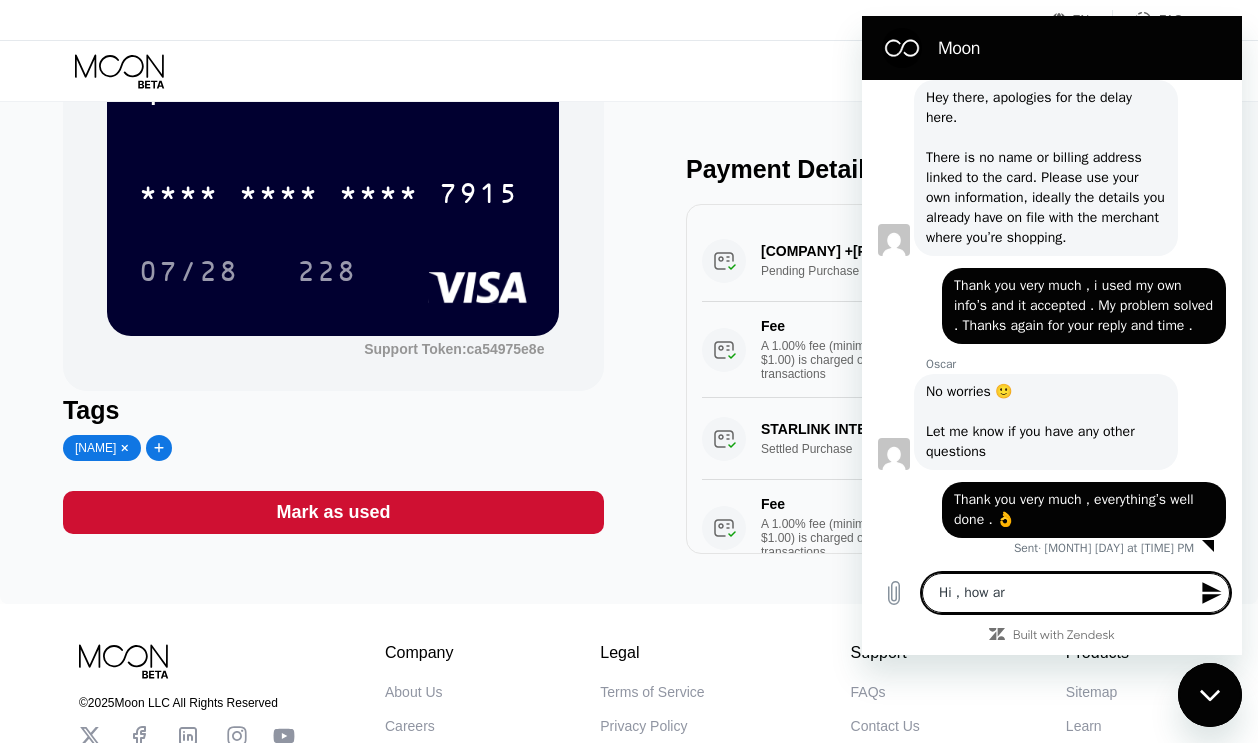 type on "Hi , how a" 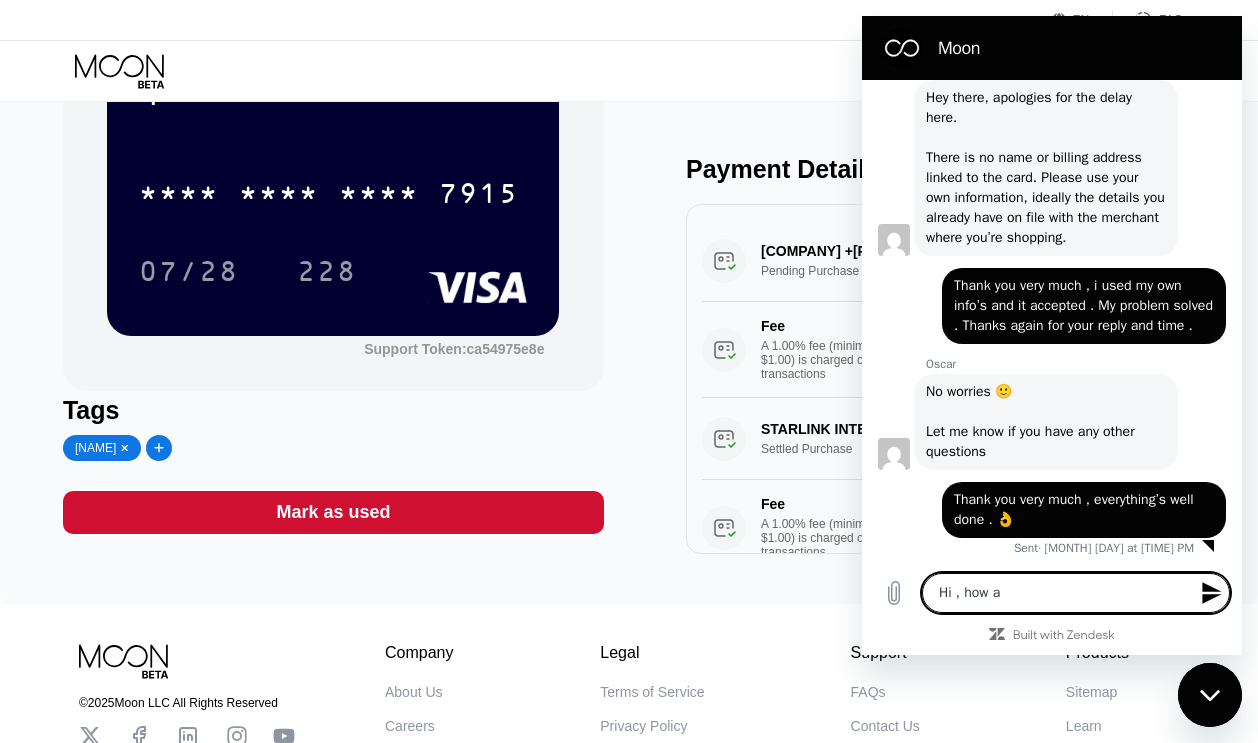 type on "Hi , how" 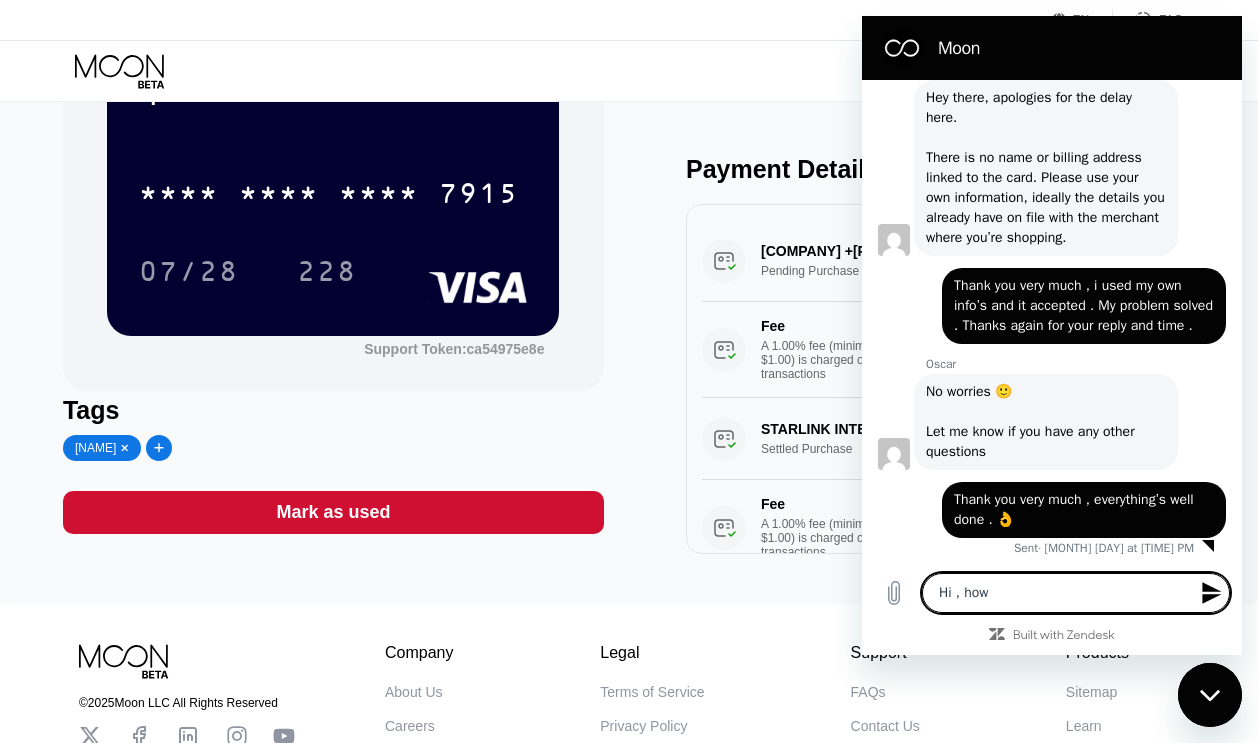 type on "Hi , how" 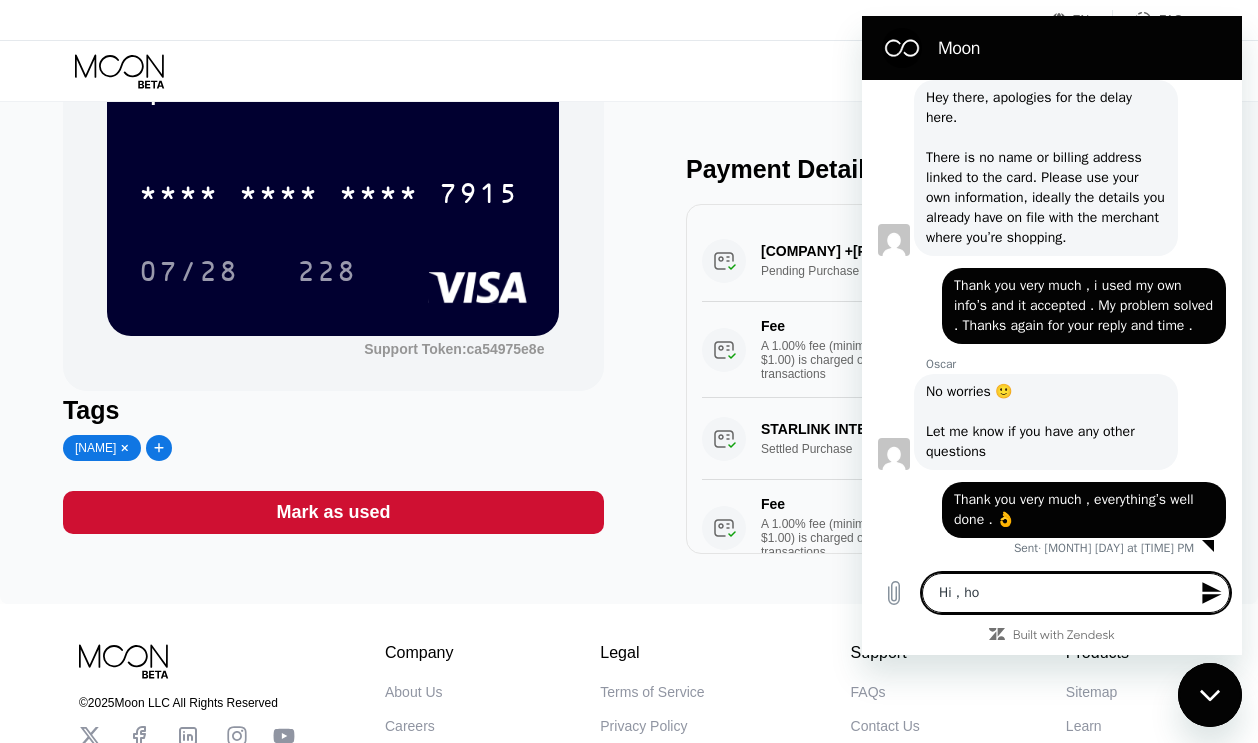 type on "Hi , h" 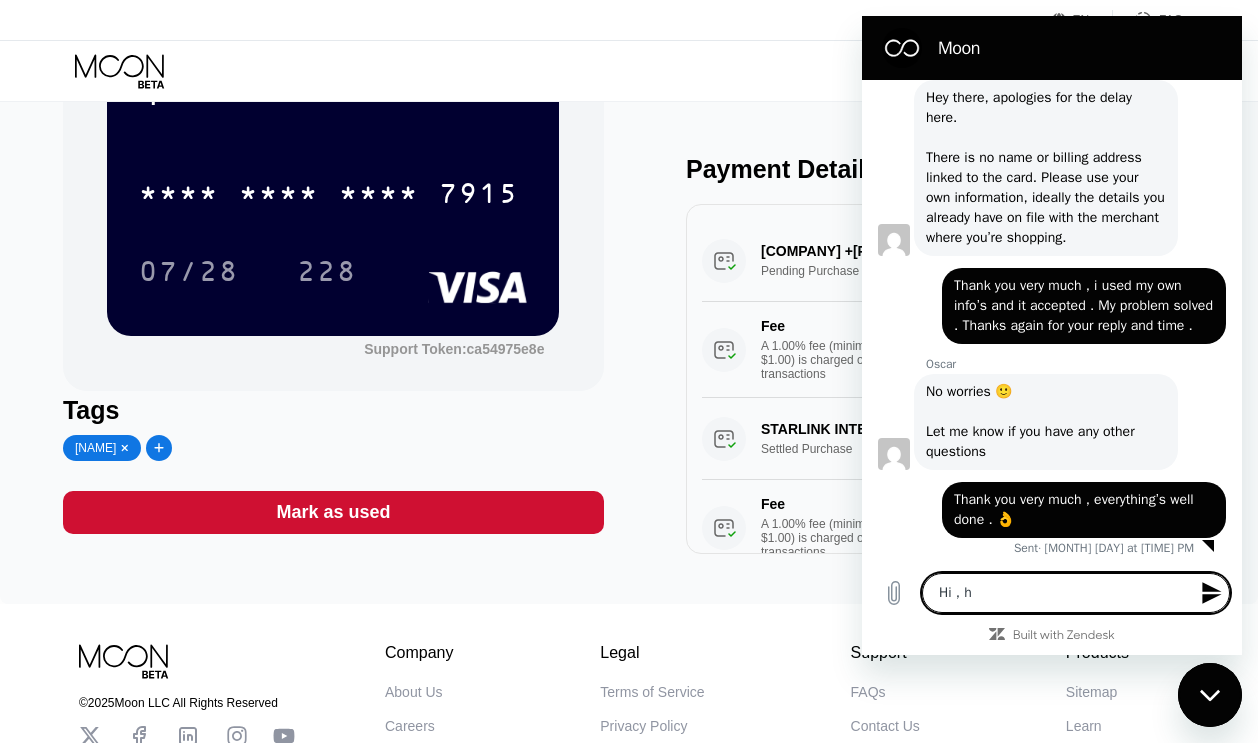 type on "Hi ," 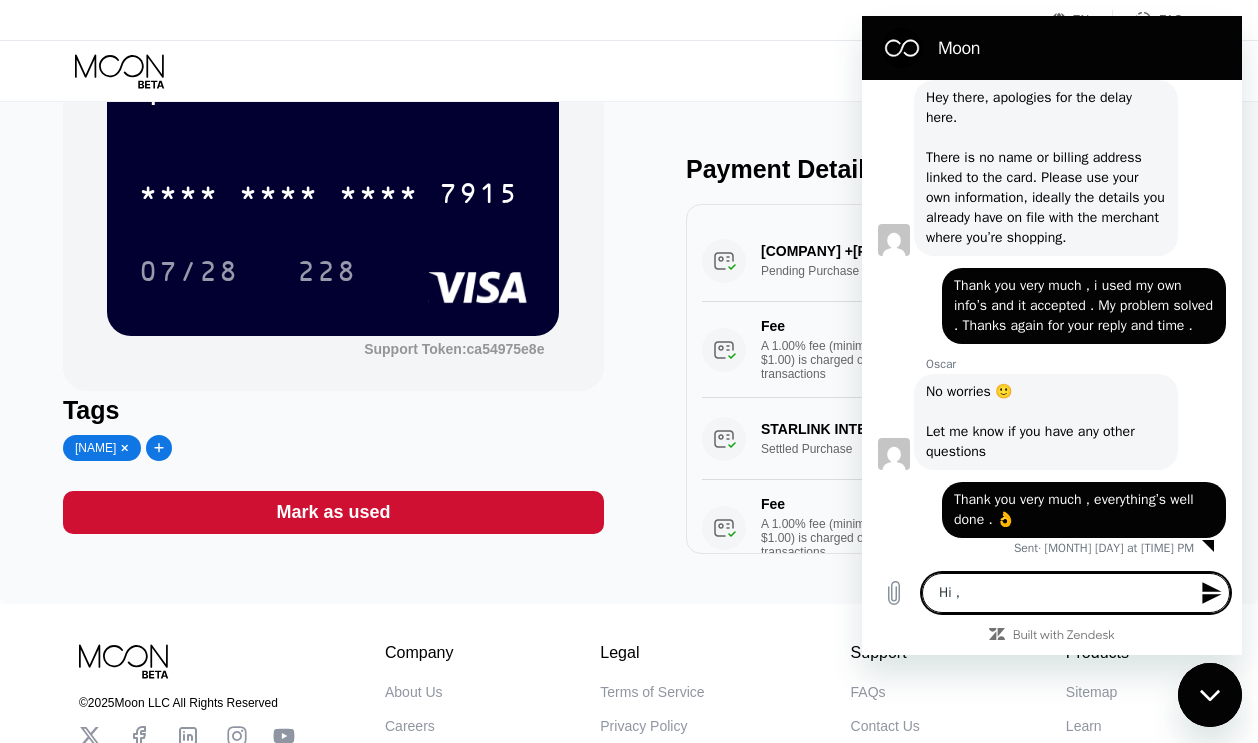 type on "Hi , I" 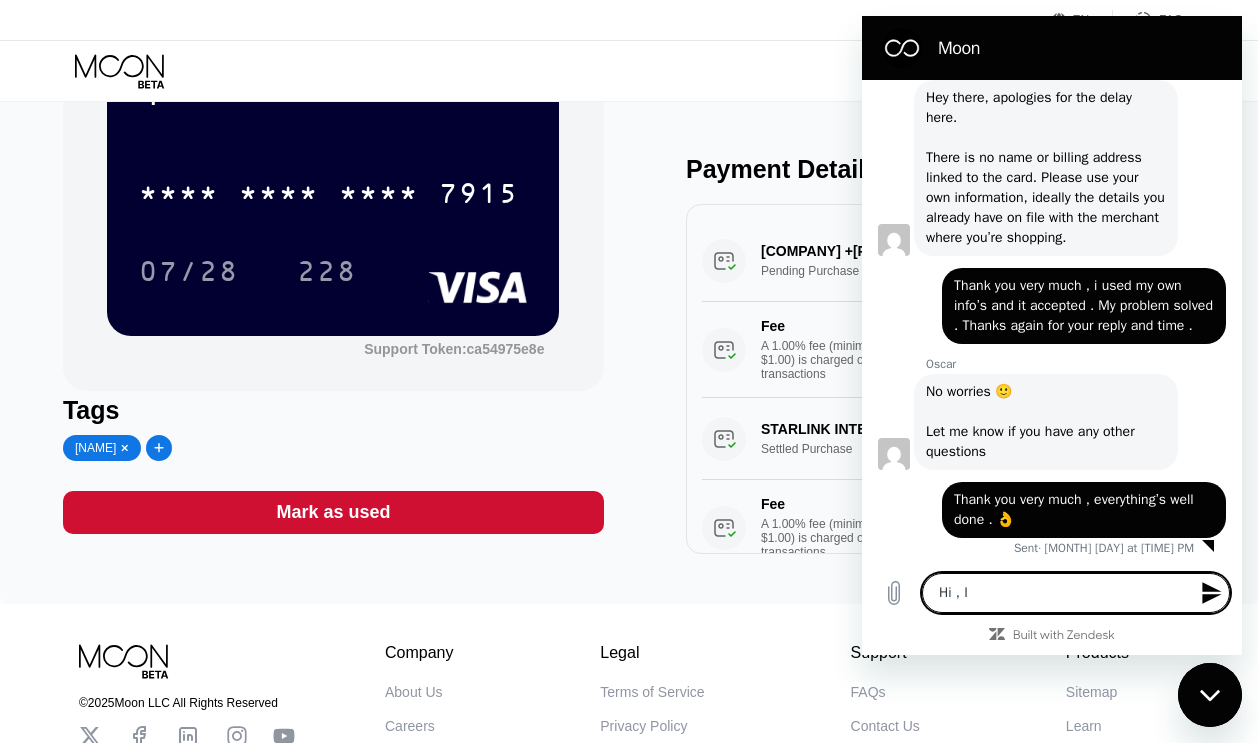 type on "Hi , I" 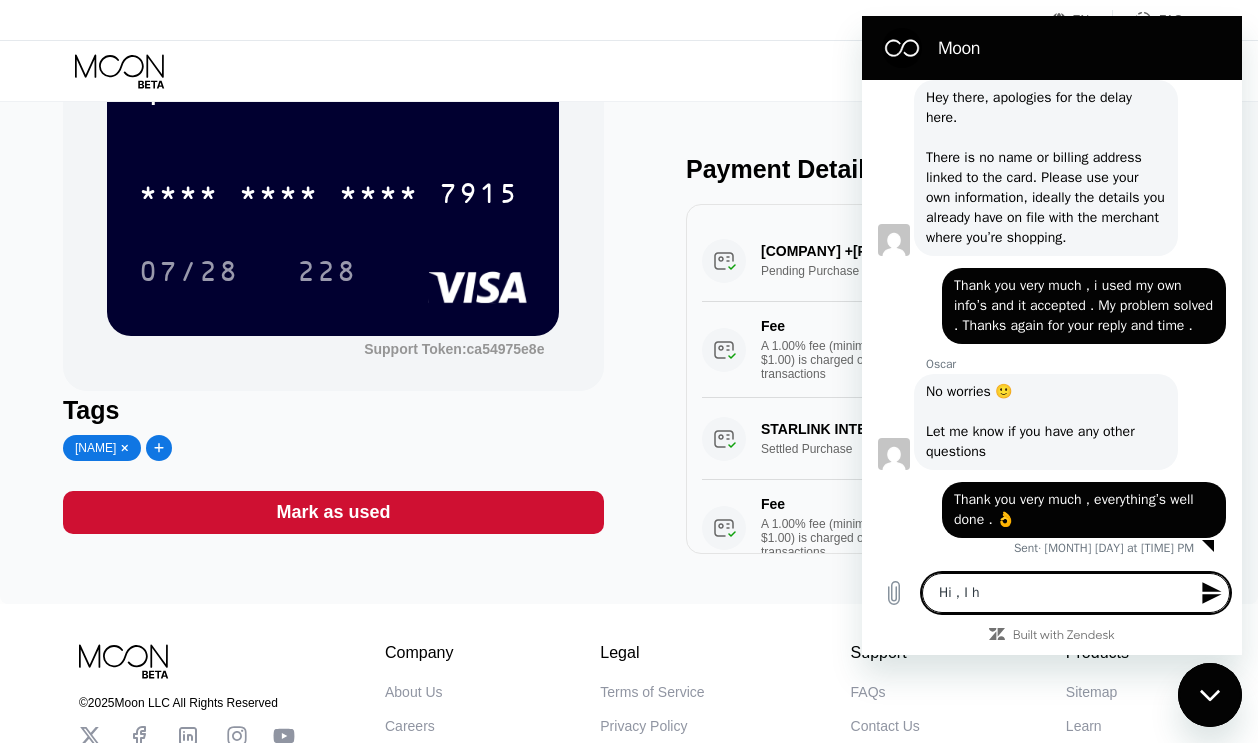 type on "Hi , I ha" 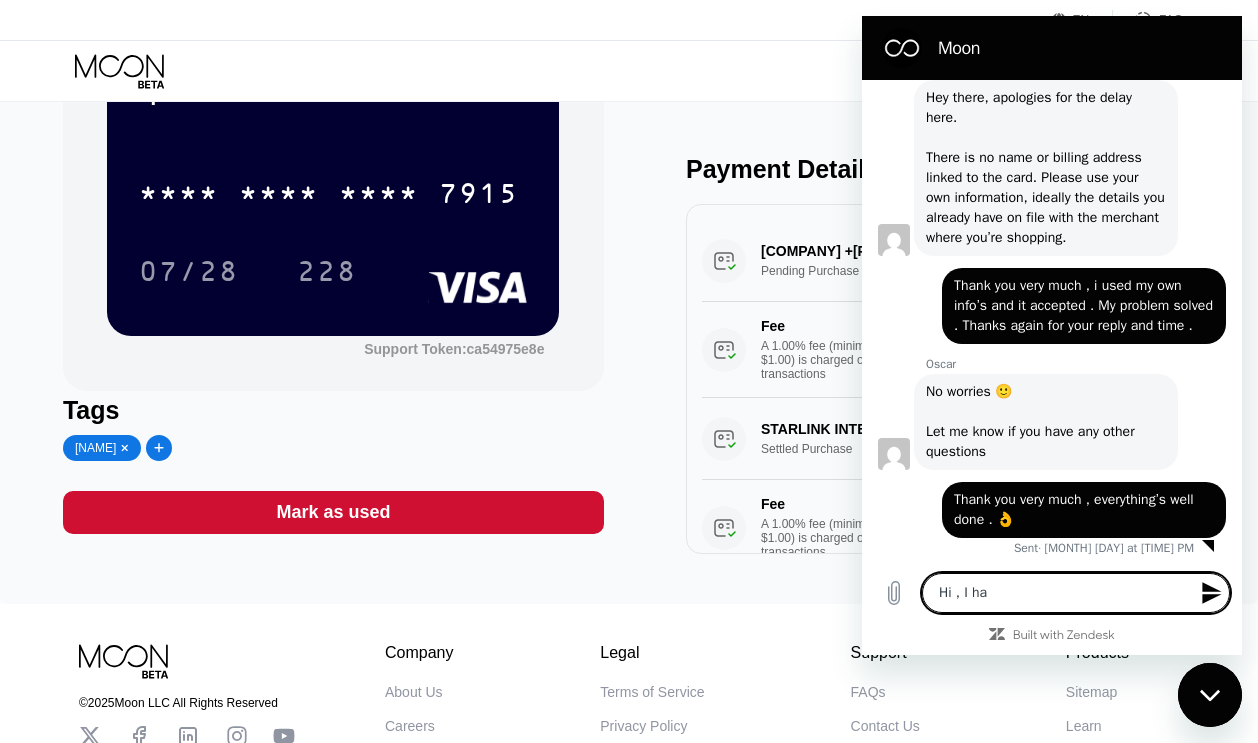 type on "x" 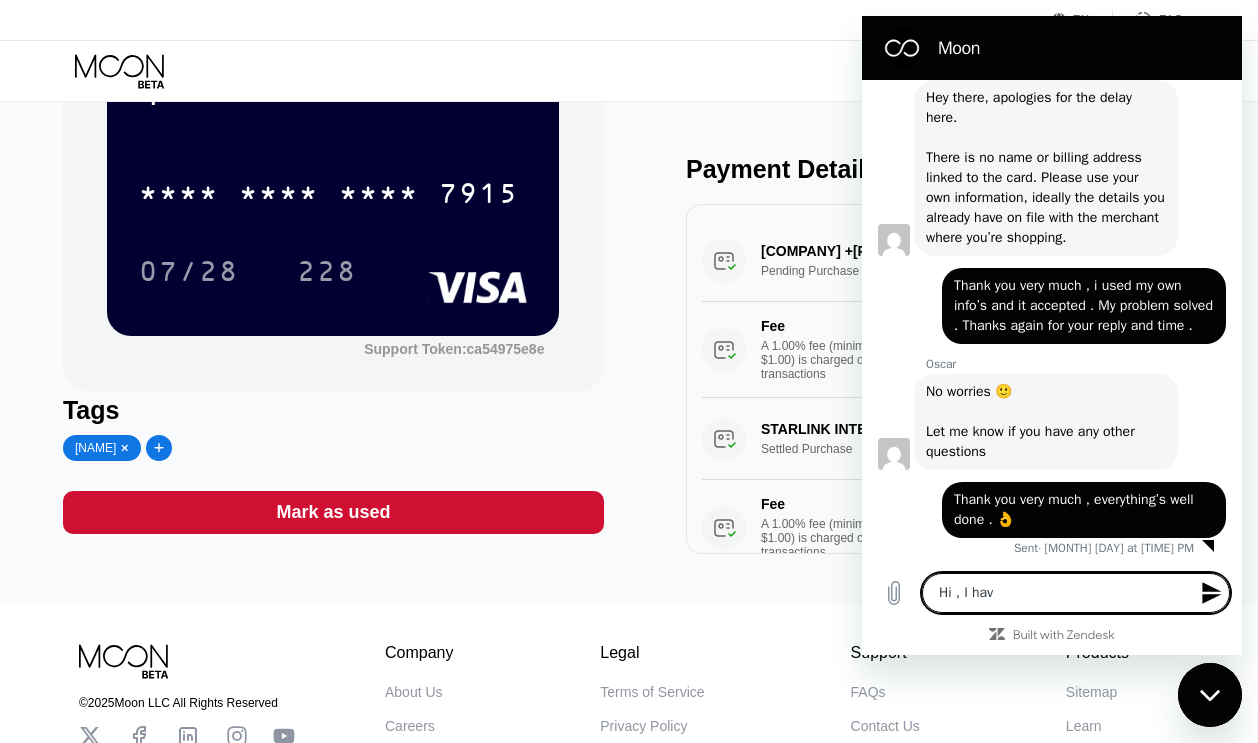 type on "Hi , I have" 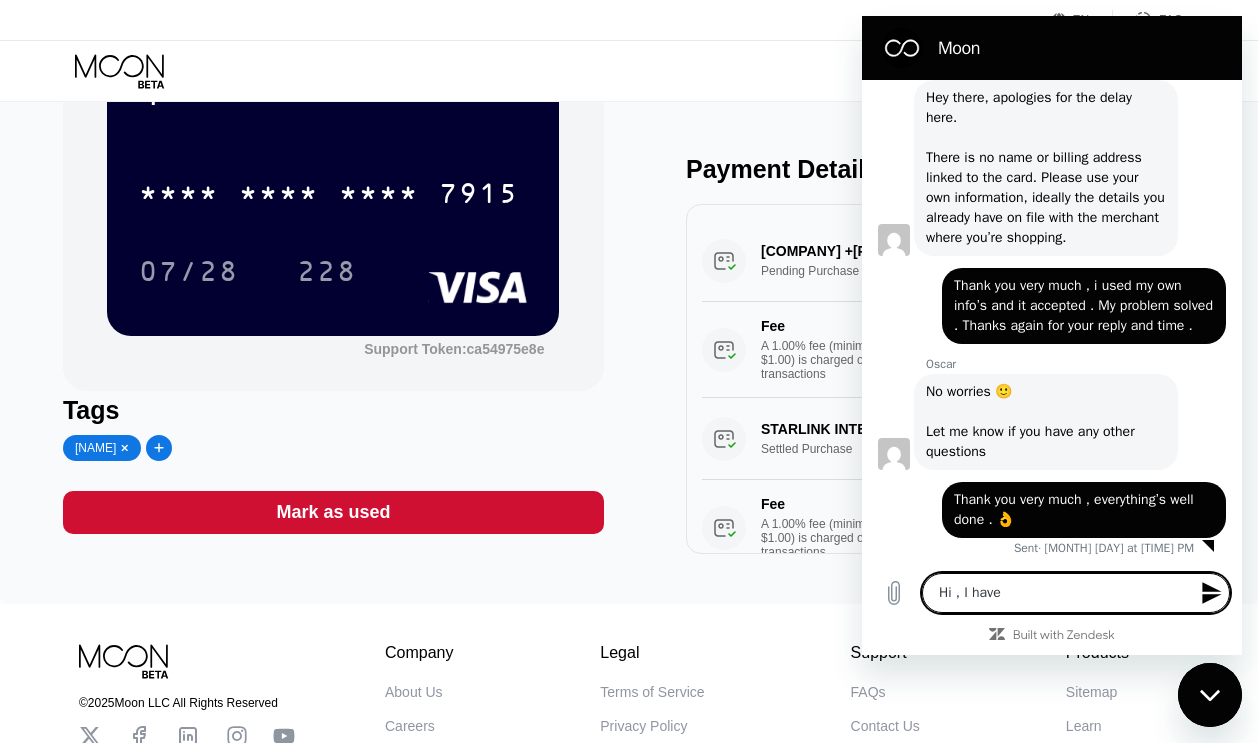 type on "Hi , I have" 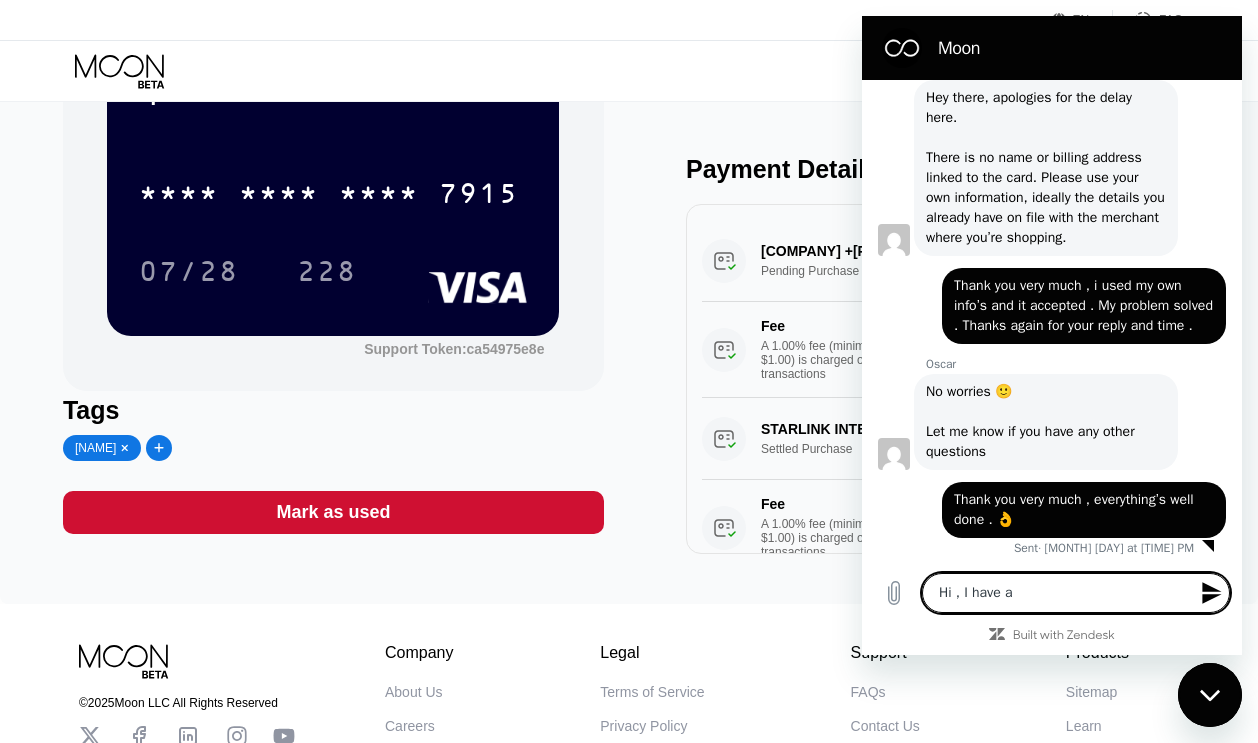 type on "Hi , I have a" 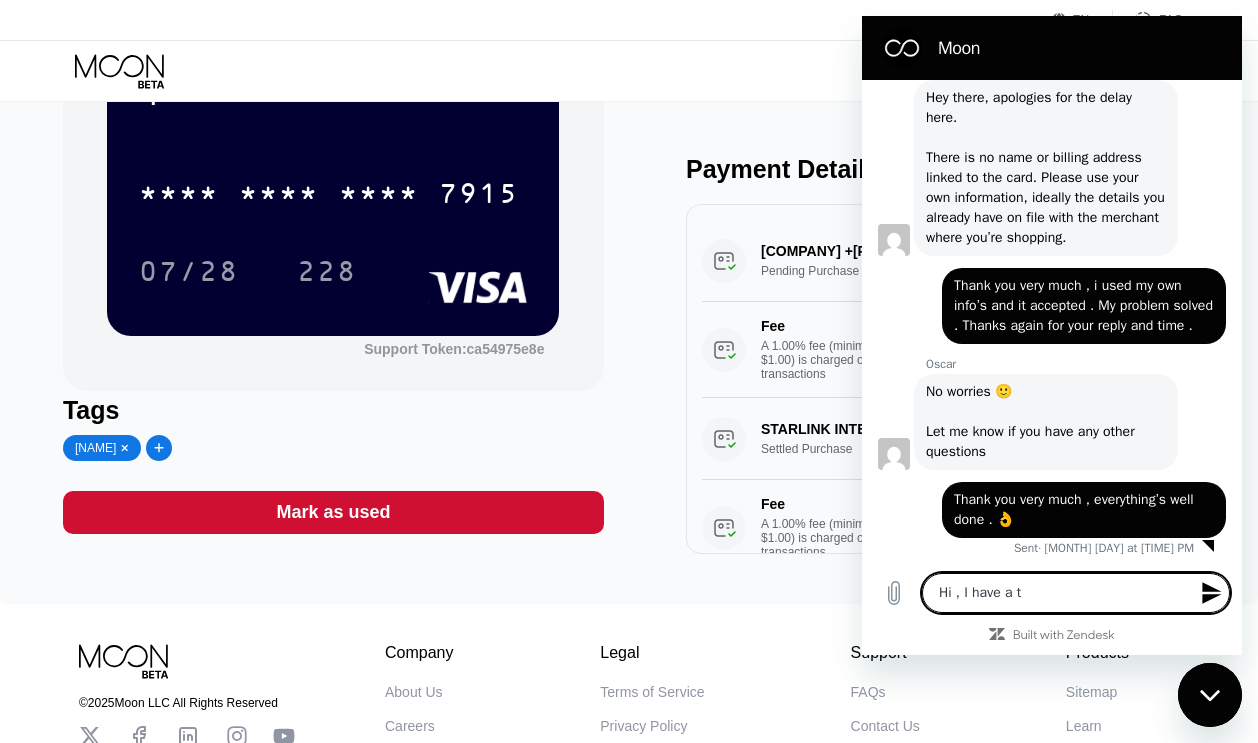 type on "Hi , I have a te" 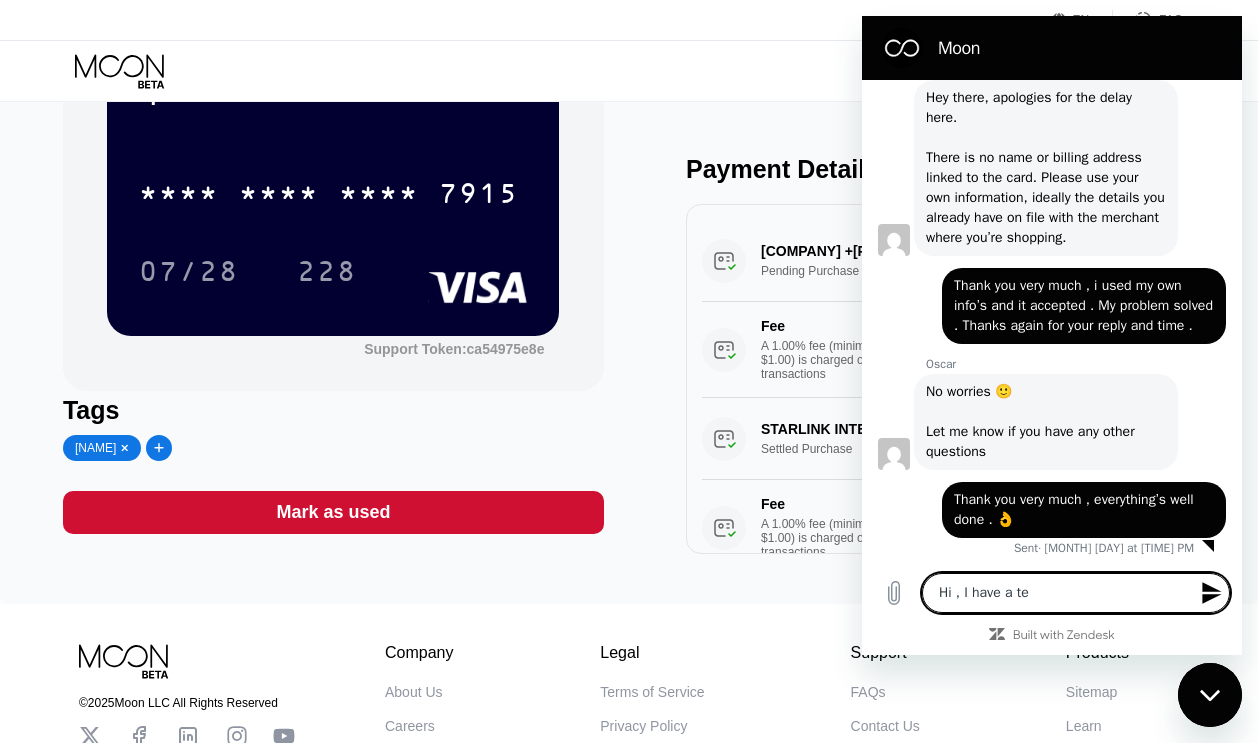 type on "Hi , I have a tec" 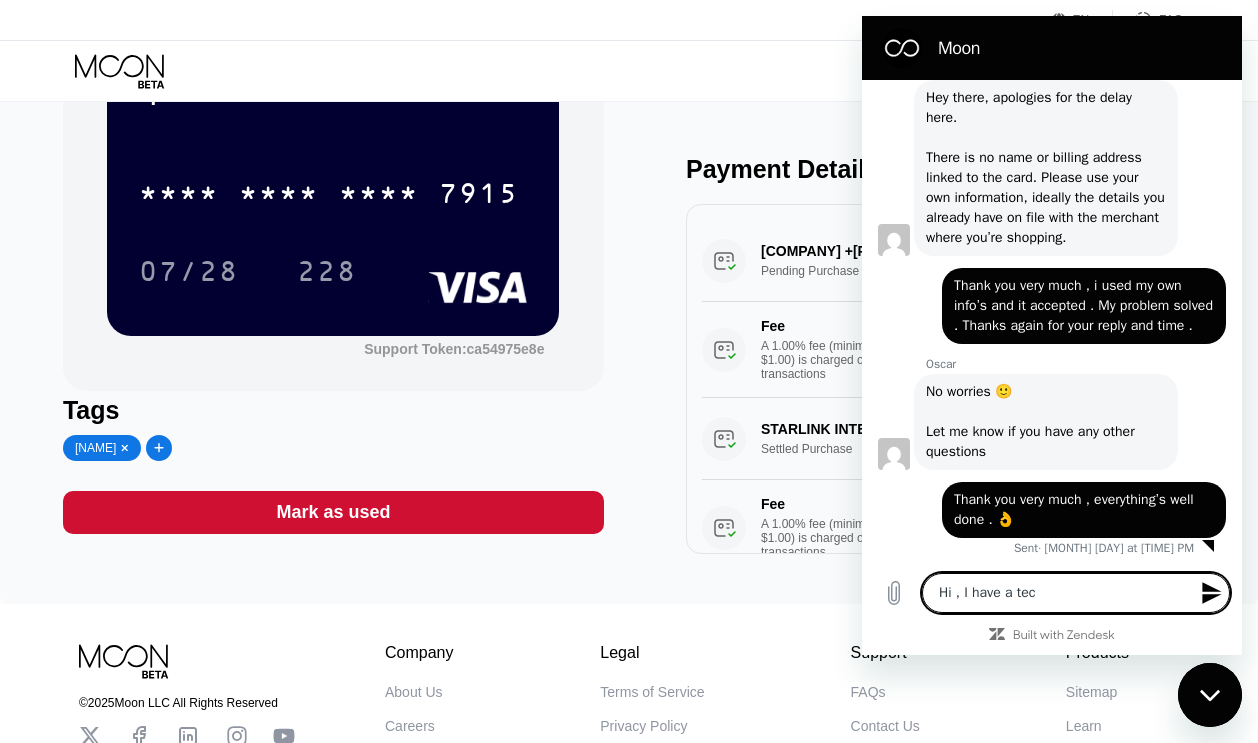 type on "Hi , I have a tech" 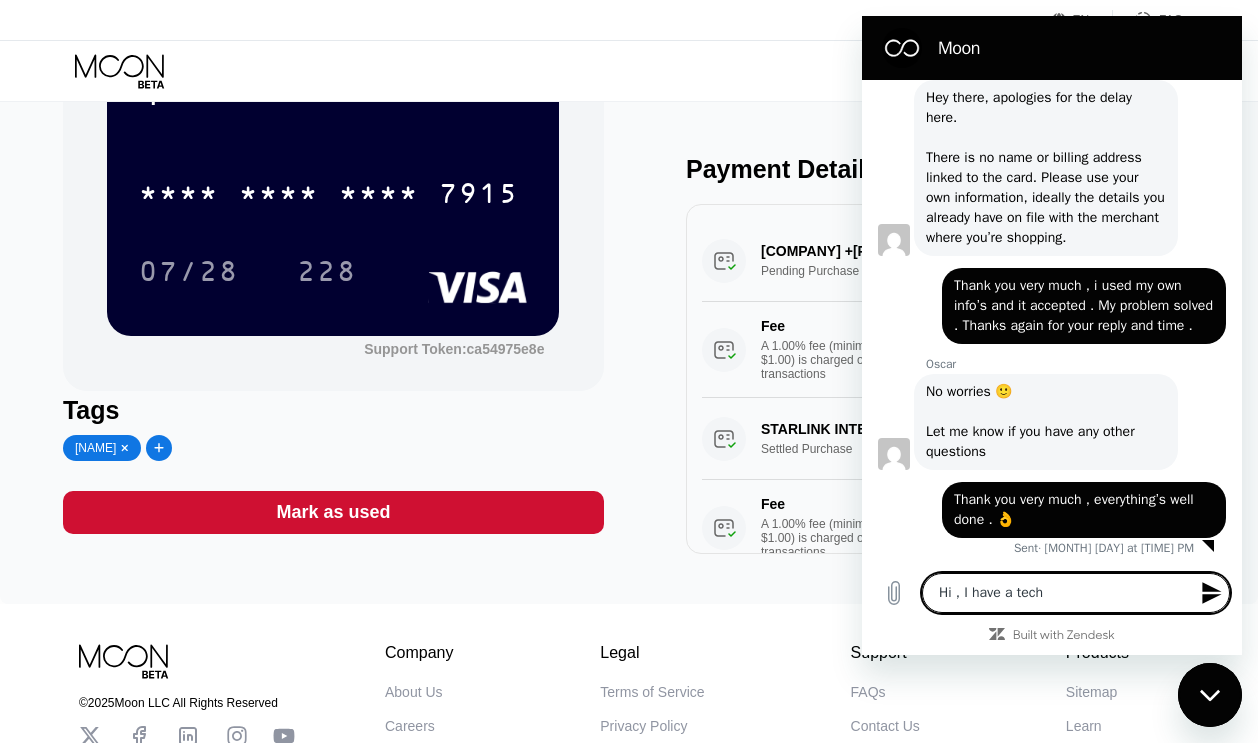 type on "Hi , I have a techn" 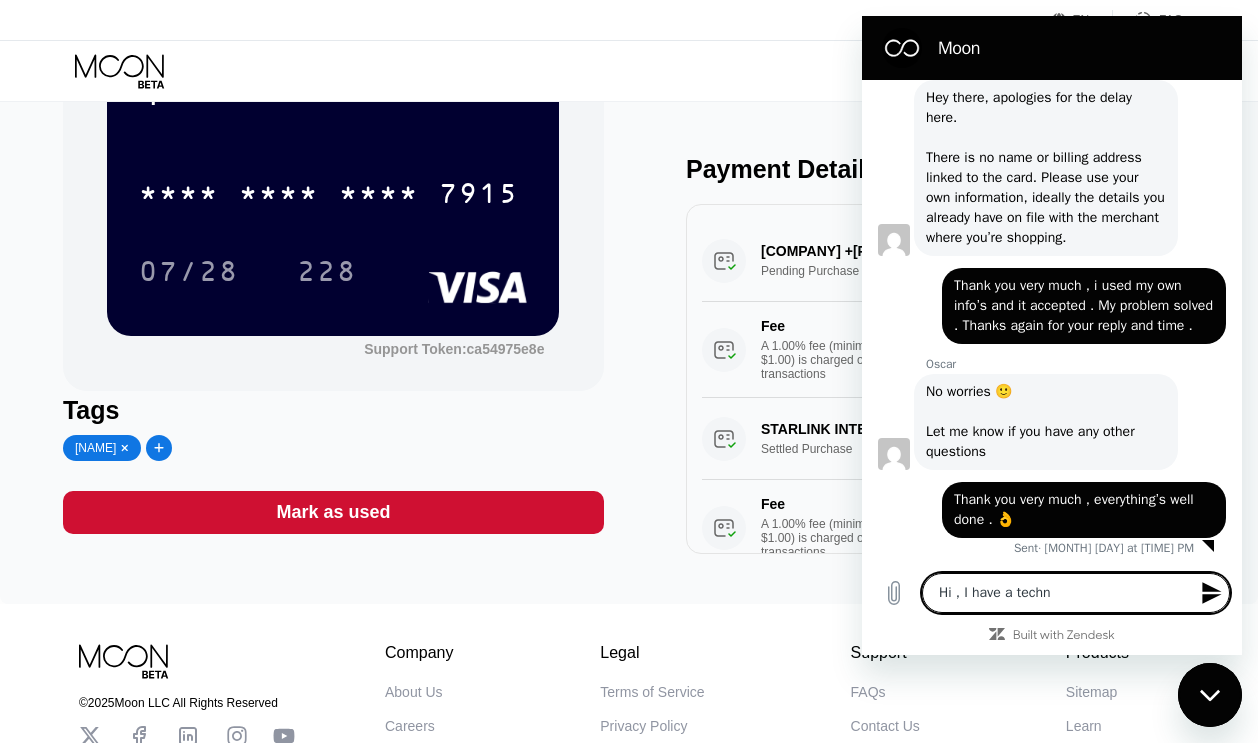 type on "Hi , I have a techni" 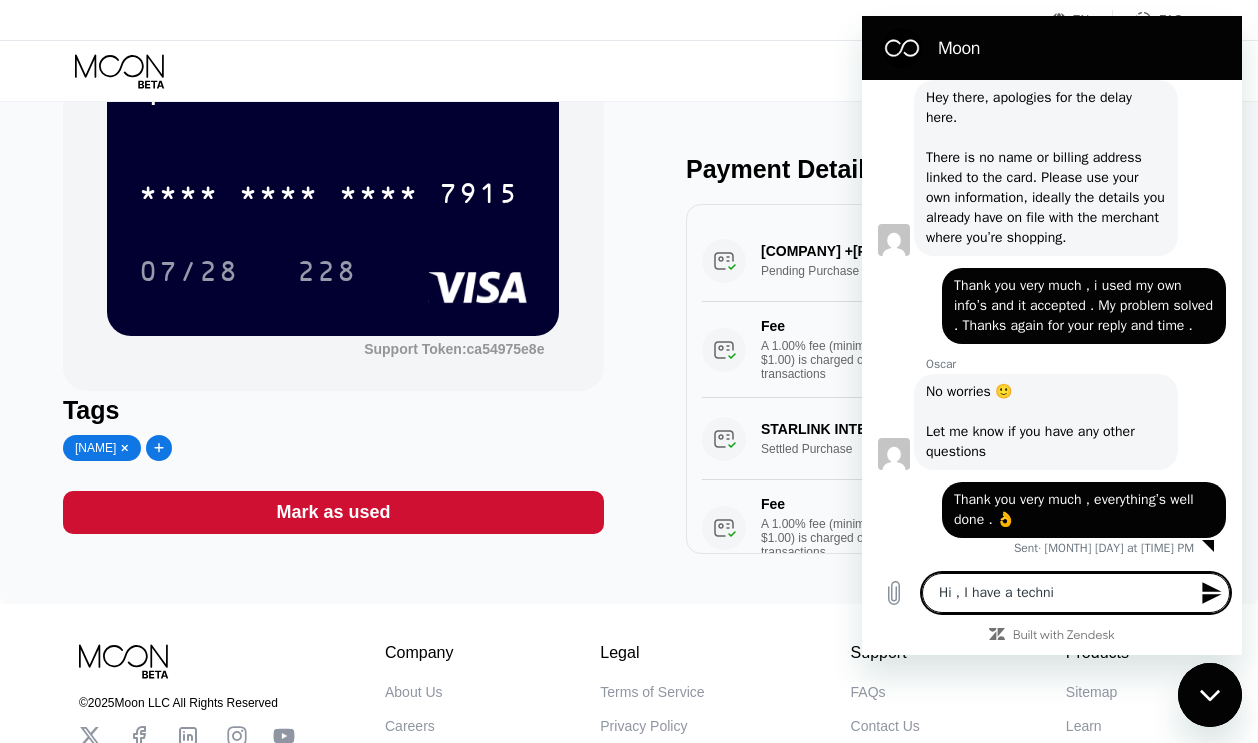type on "Hi , I have a technic" 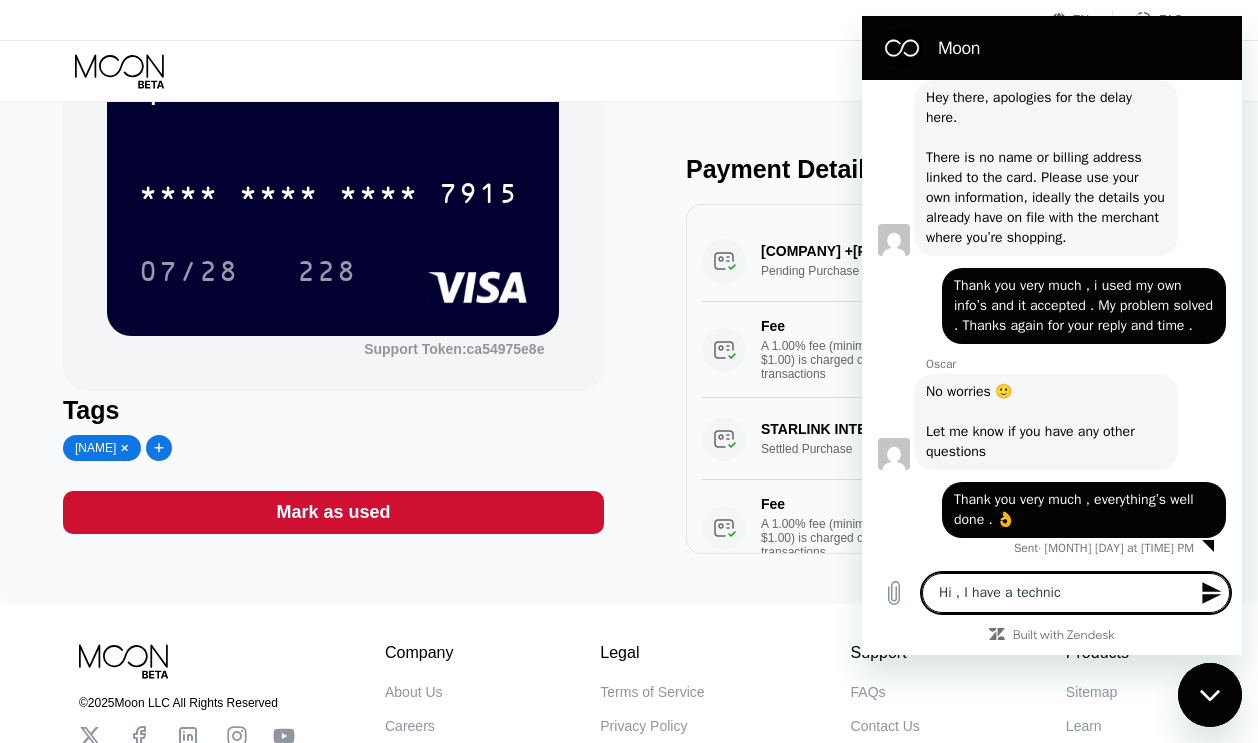 type on "Hi , I have a technica" 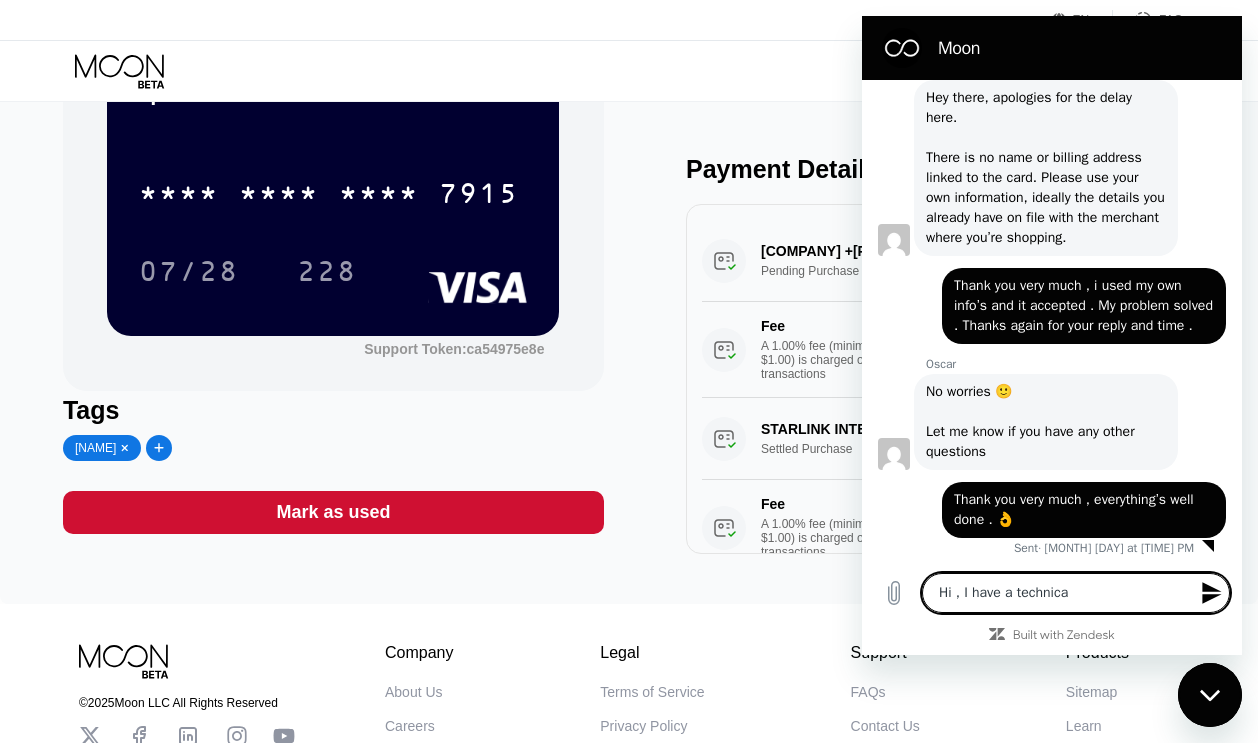 type on "Hi , I have a technical" 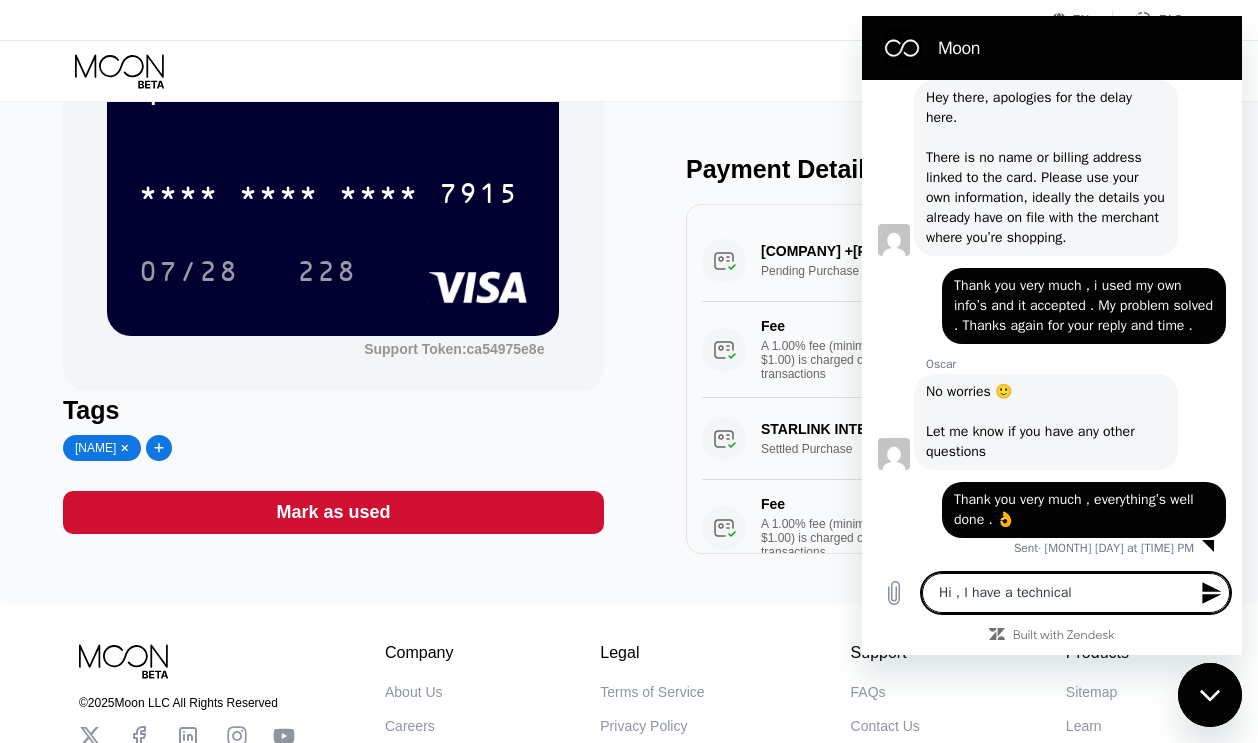 type on "Hi , I have a technical" 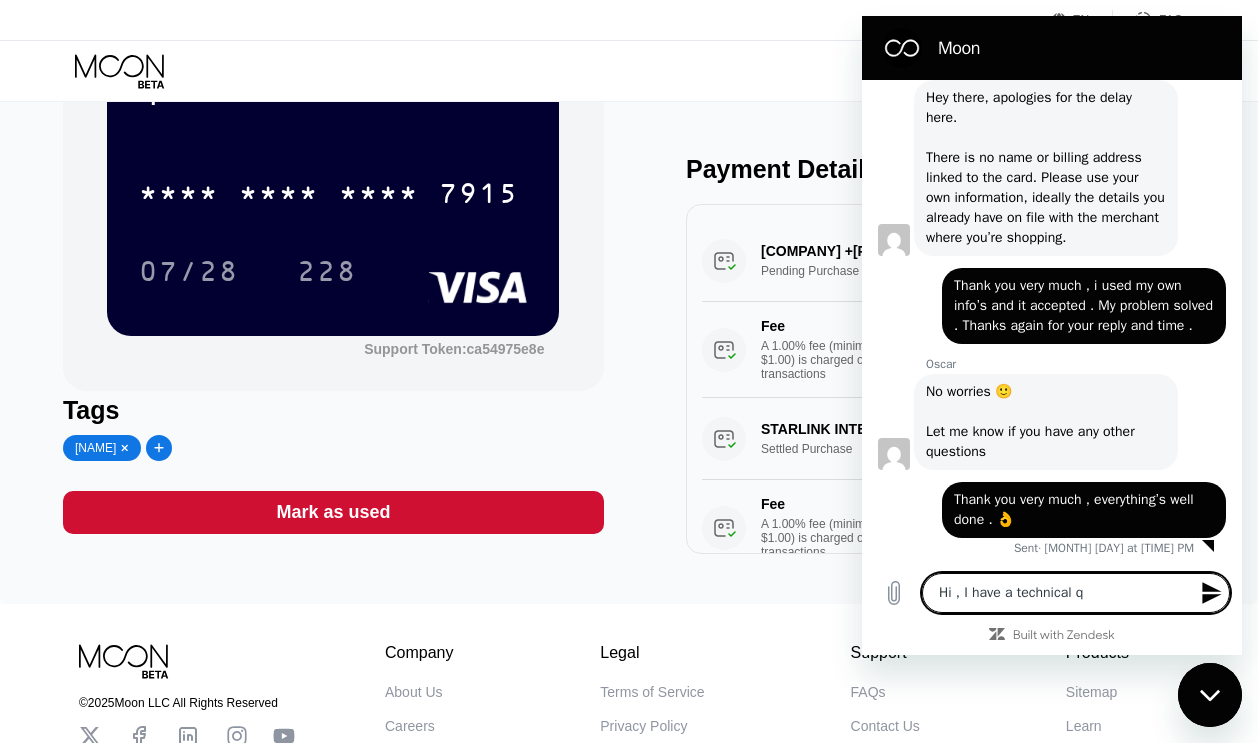 type on "Hi , I have a technical qu" 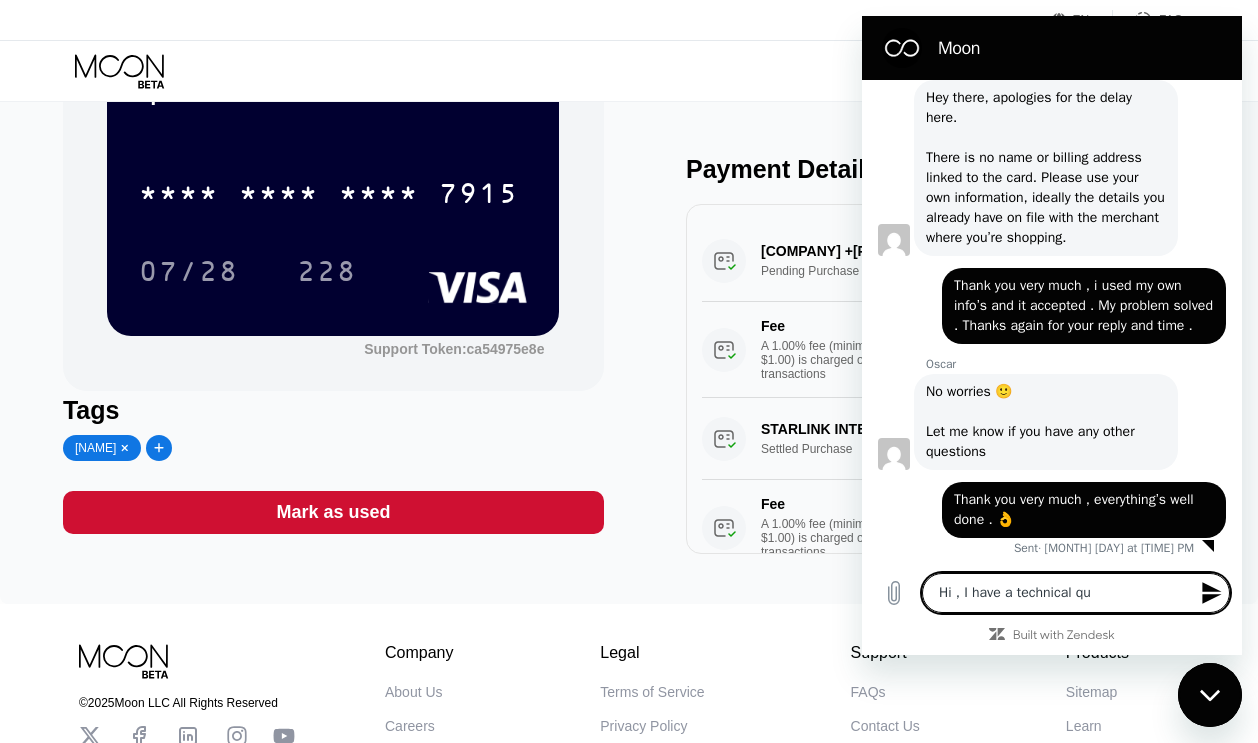 type on "Hi , I have a technical que" 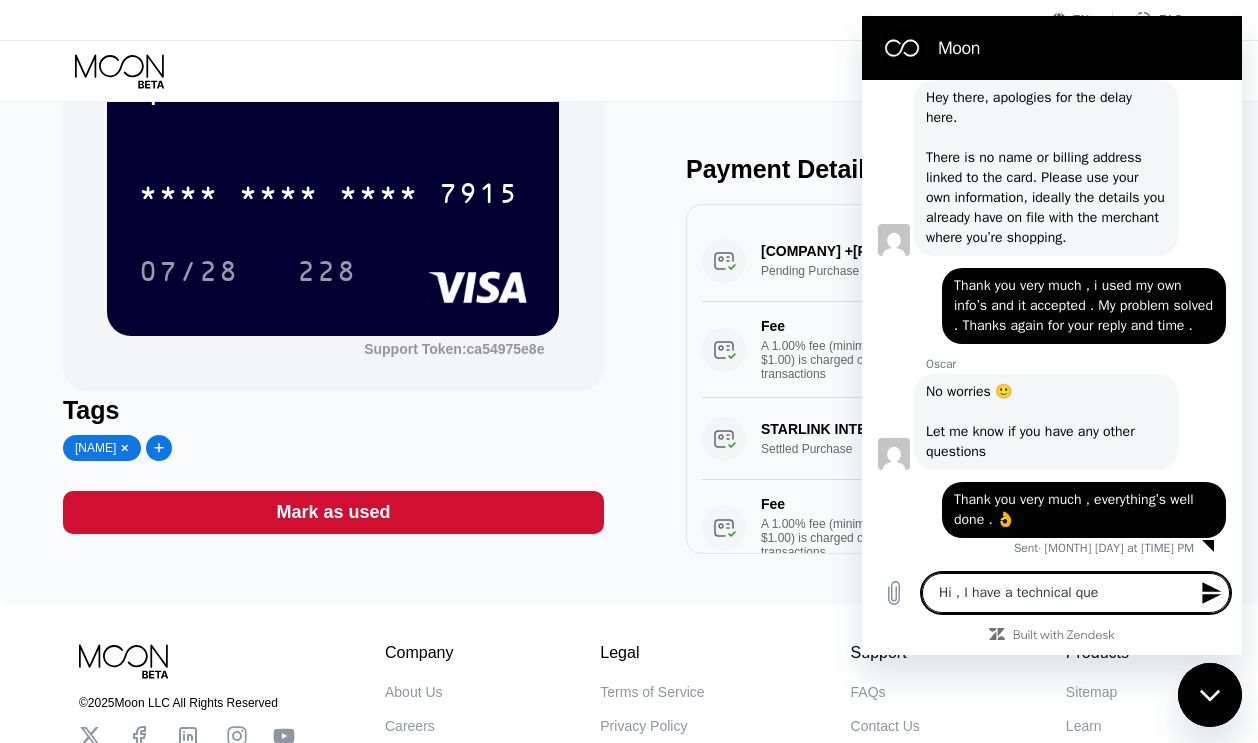 type on "Hi , I have a technical ques" 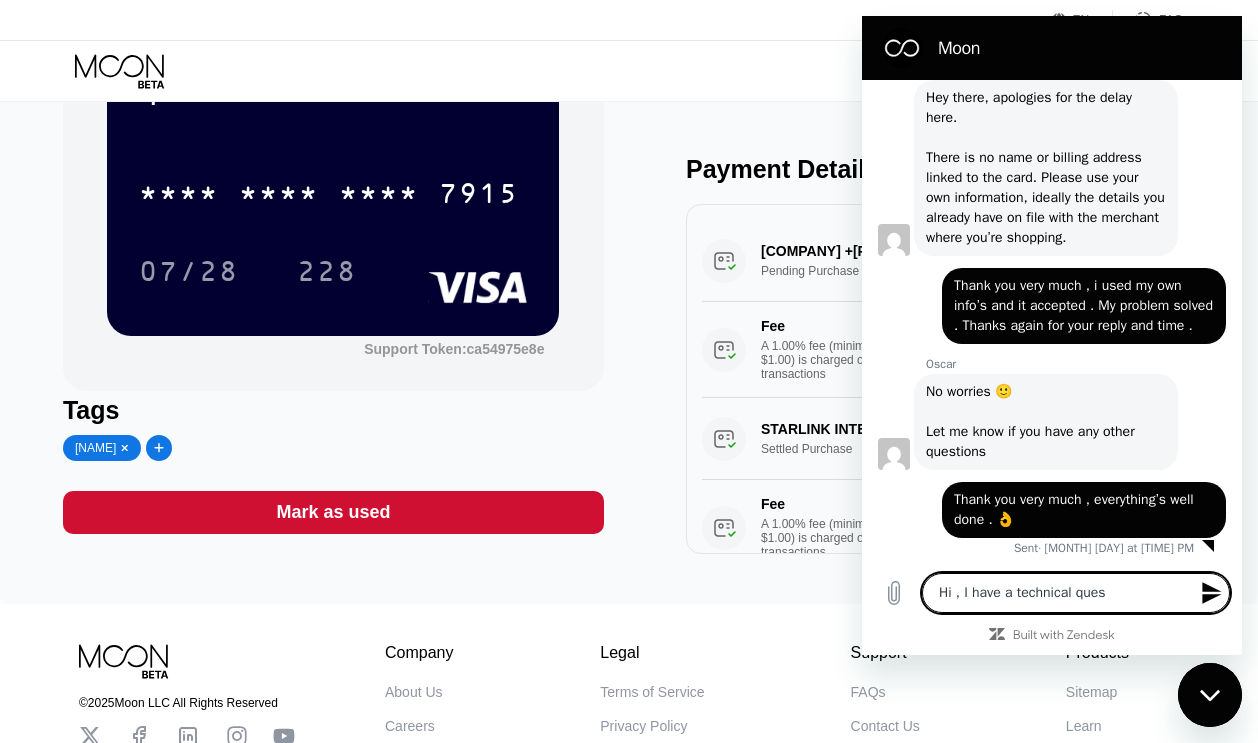 type on "Hi , I have a technical quest" 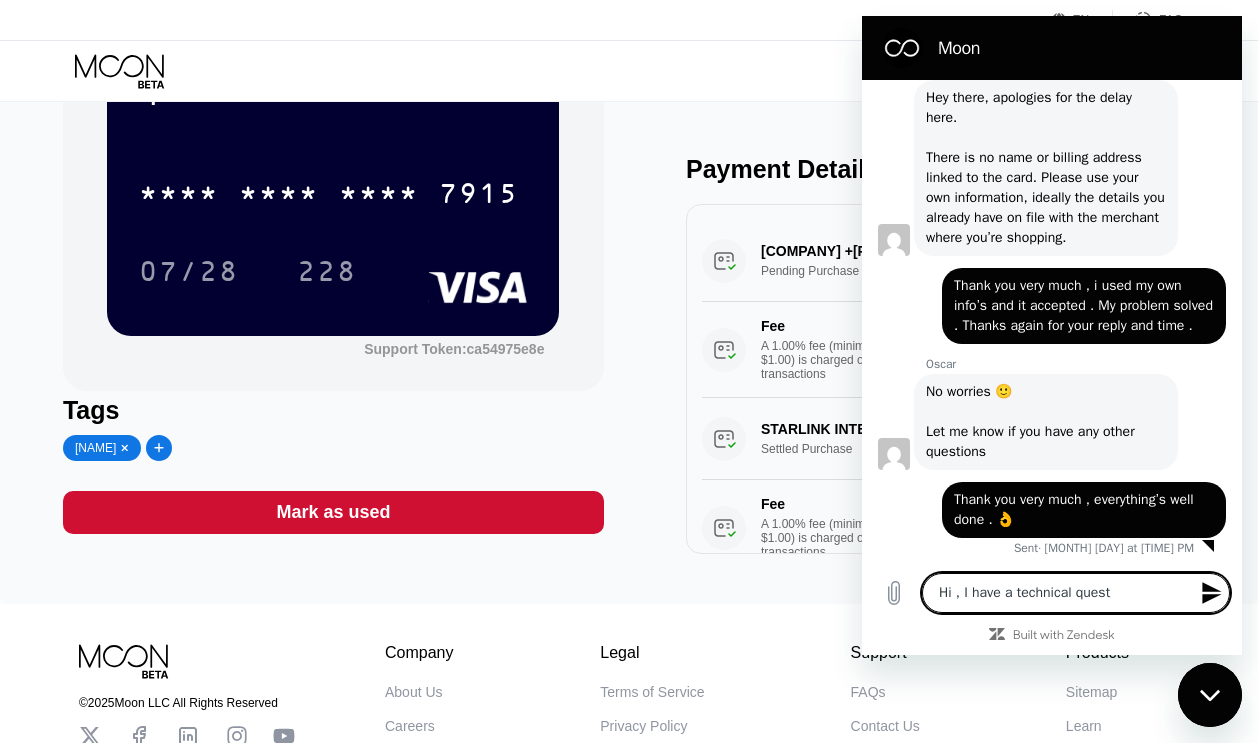 type on "Hi , I have a technical questi" 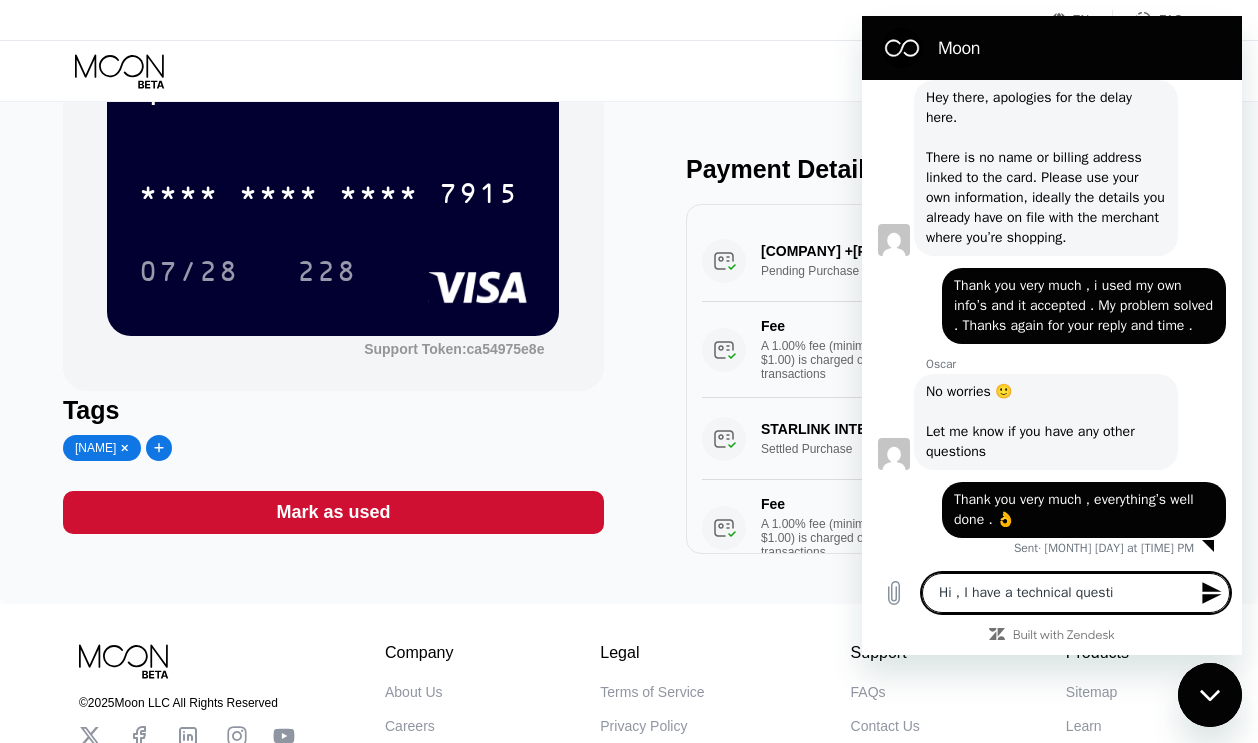 type on "Hi , I have a technical questio" 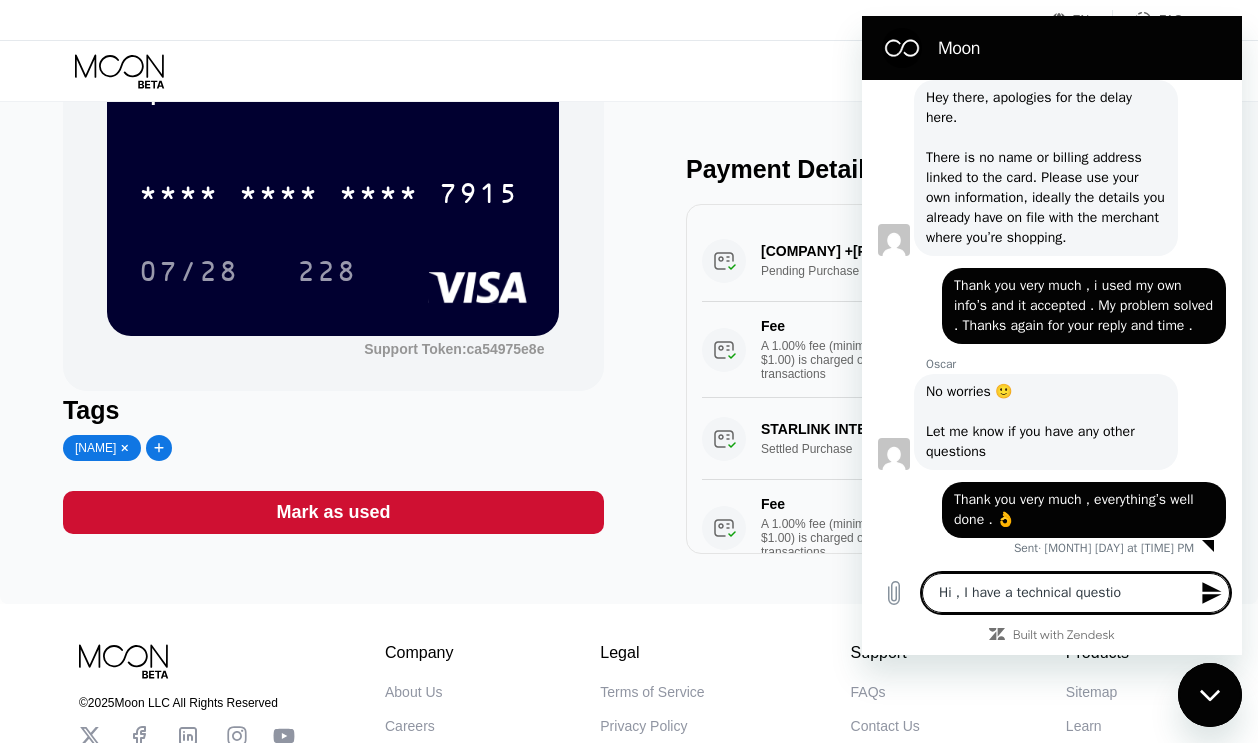 type on "Hi , I have a technical question" 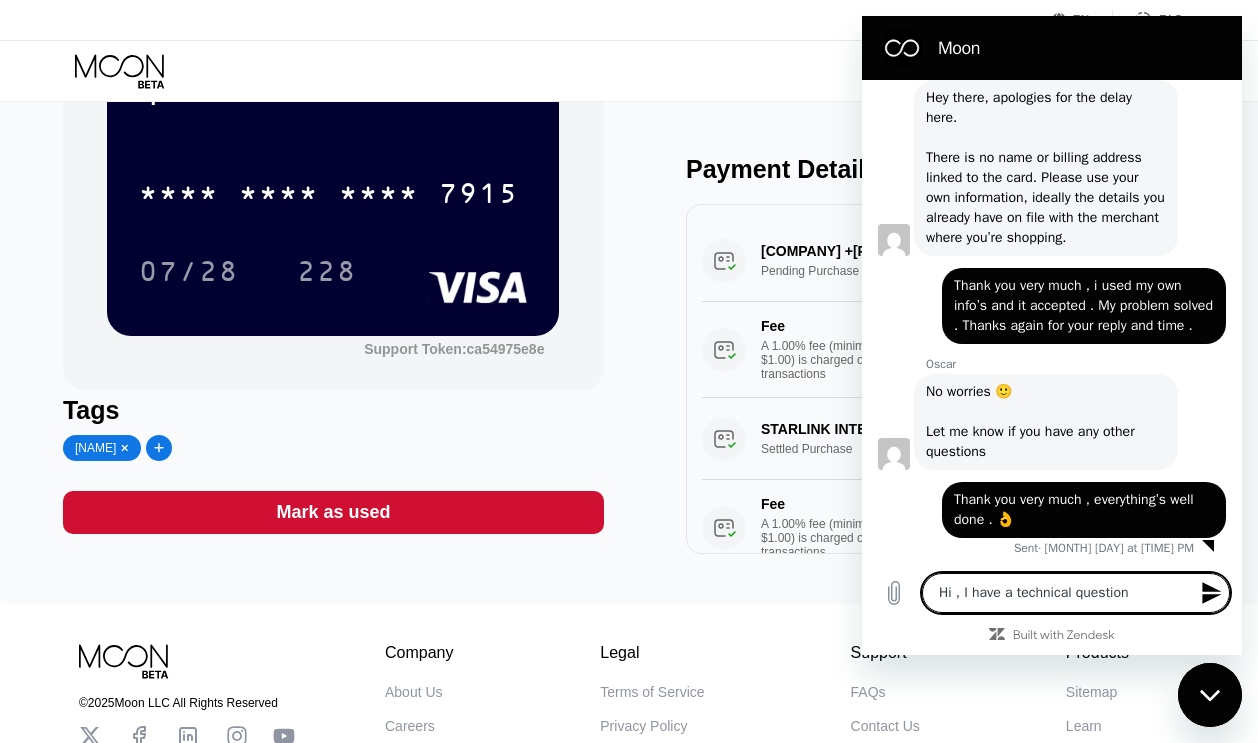 type on "Hi , I have a technical question" 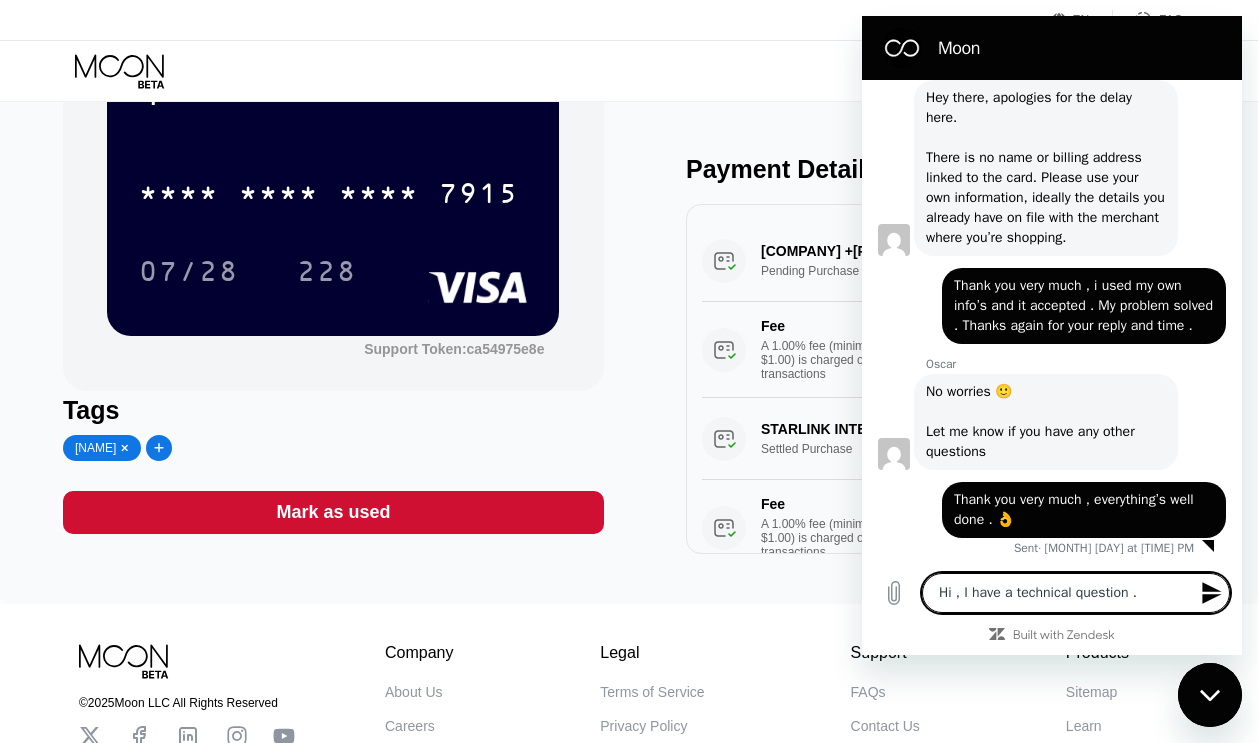 type on "Hi , I have a technical question ." 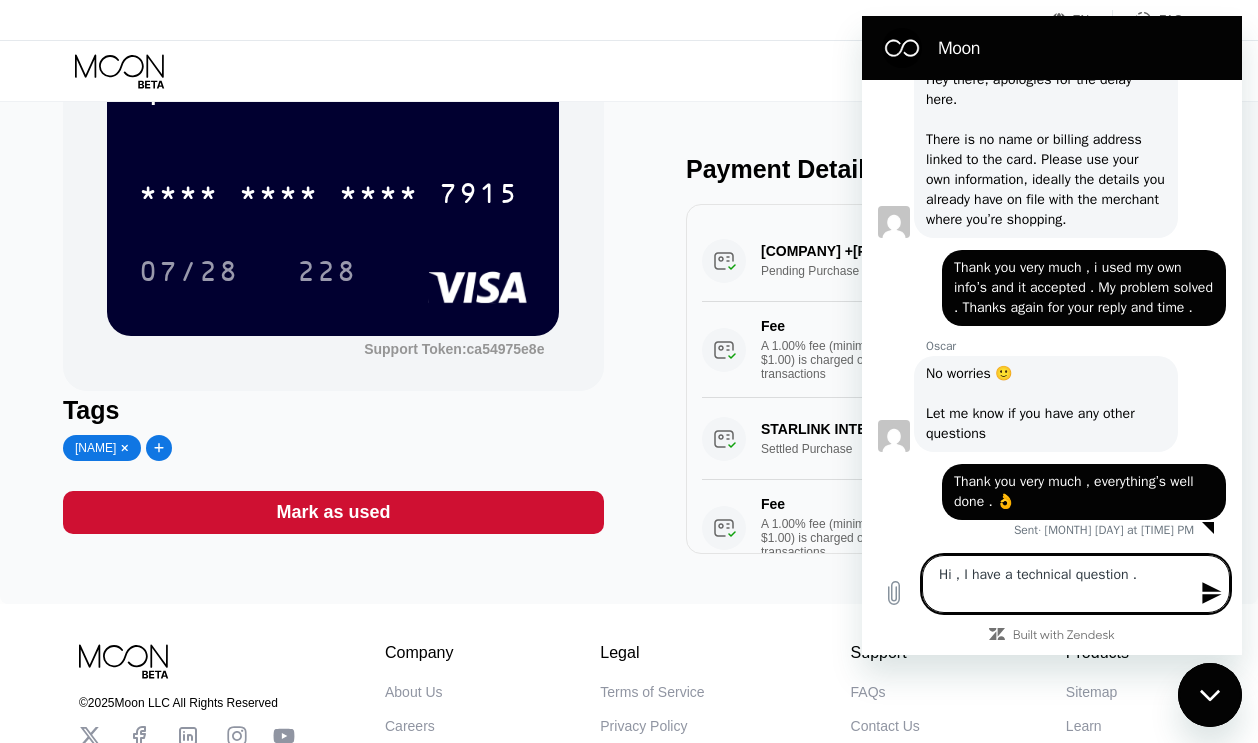 type on "Hi , I have a technical question .
W" 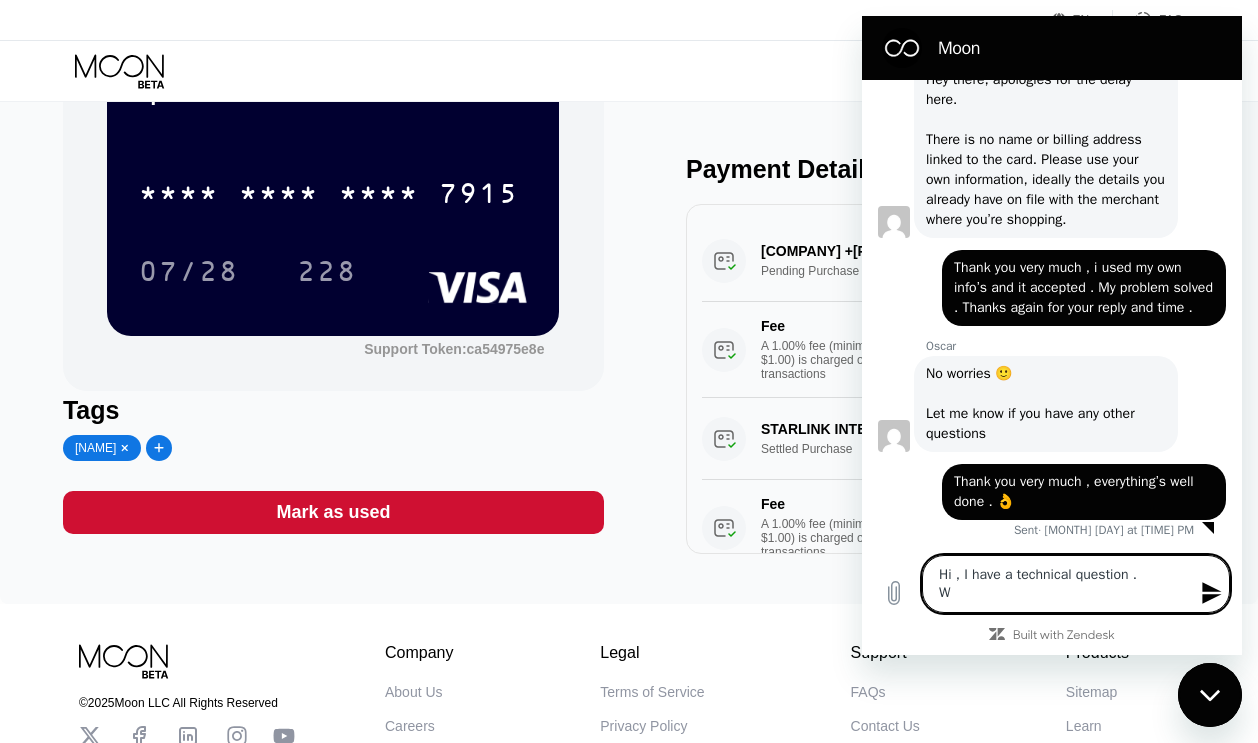 type on "Hi , I have a technical question .
Wh" 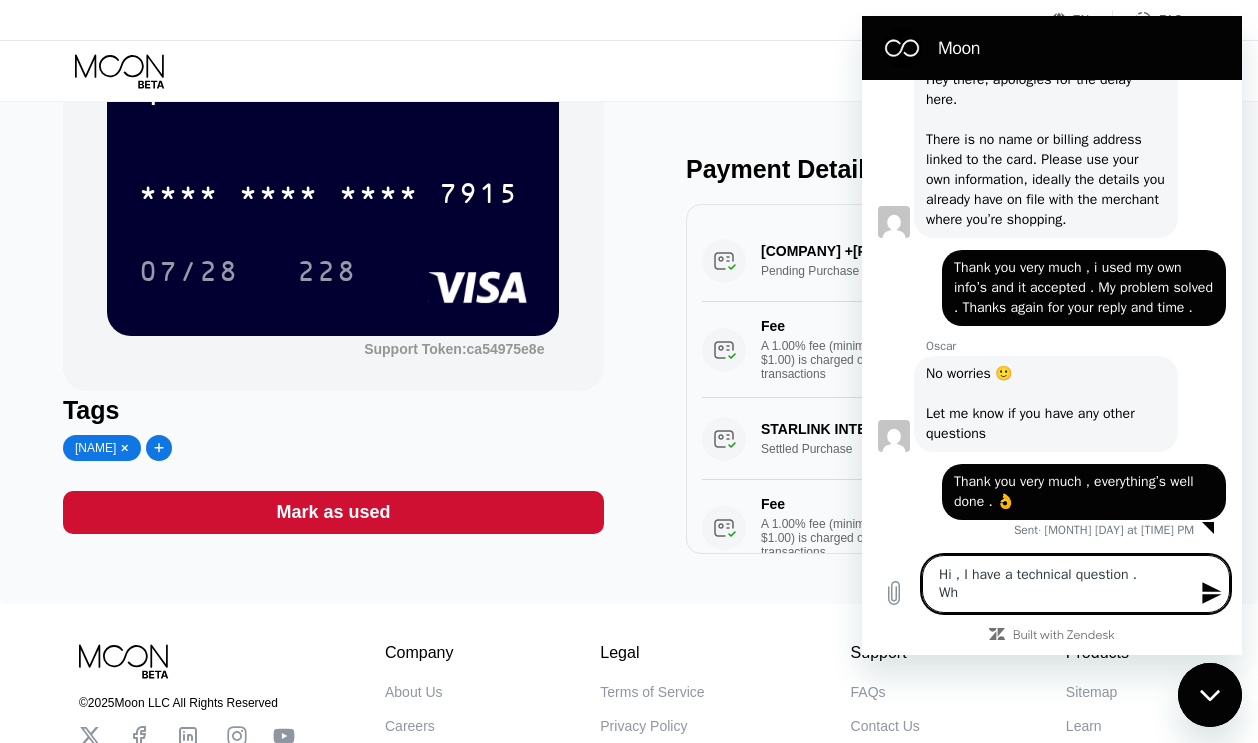 type on "Hi , I have a technical question .
Wha" 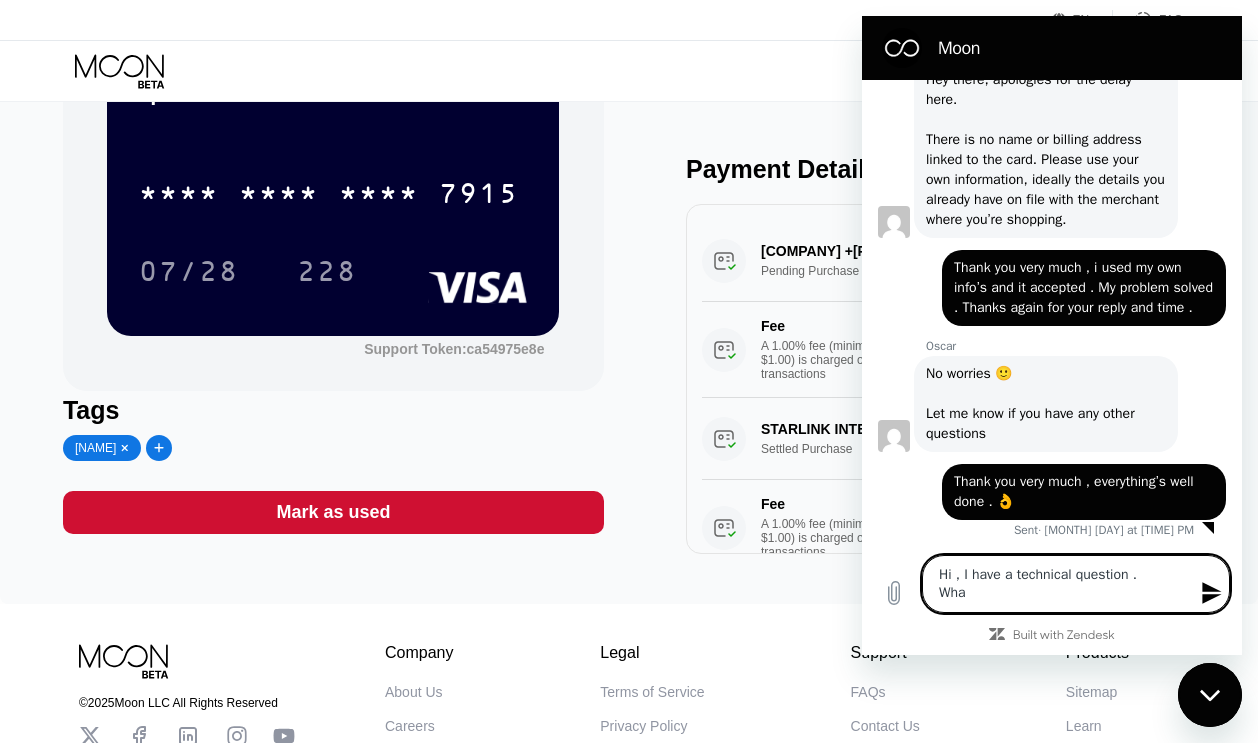 type on "Hi , I have a technical question .
What" 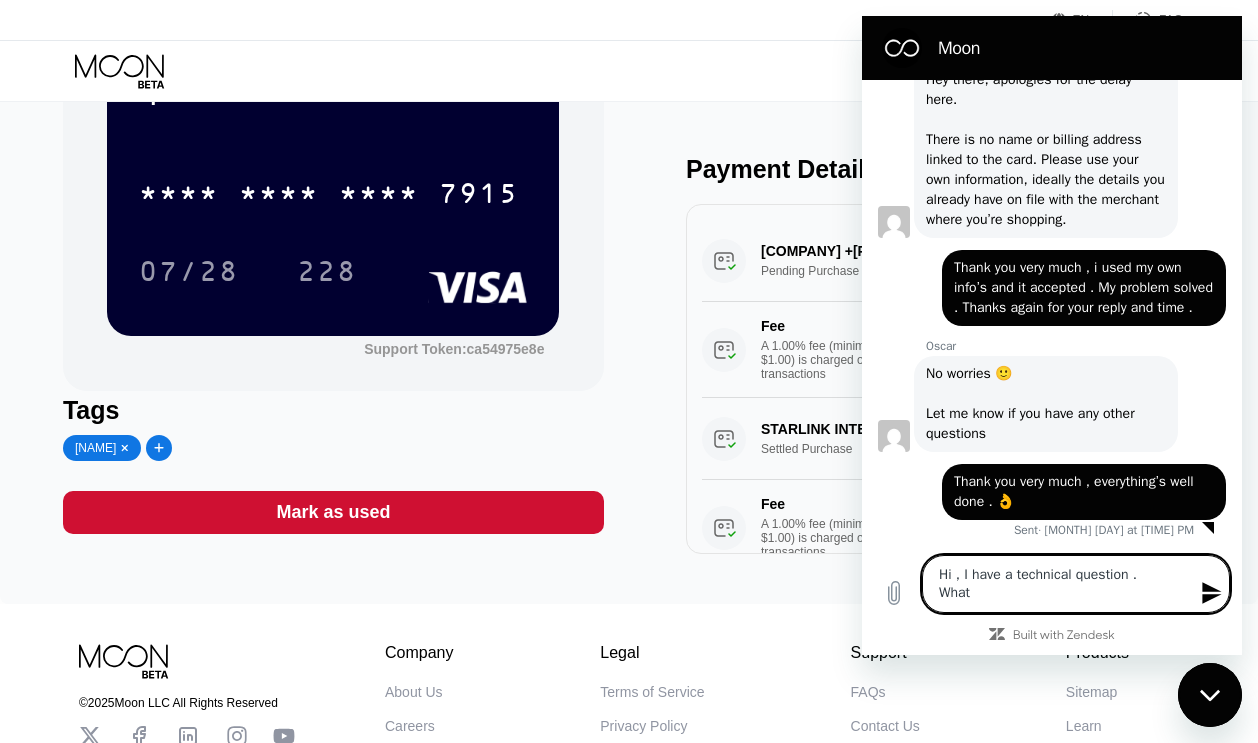 type on "Hi , I have a technical question .
Whats" 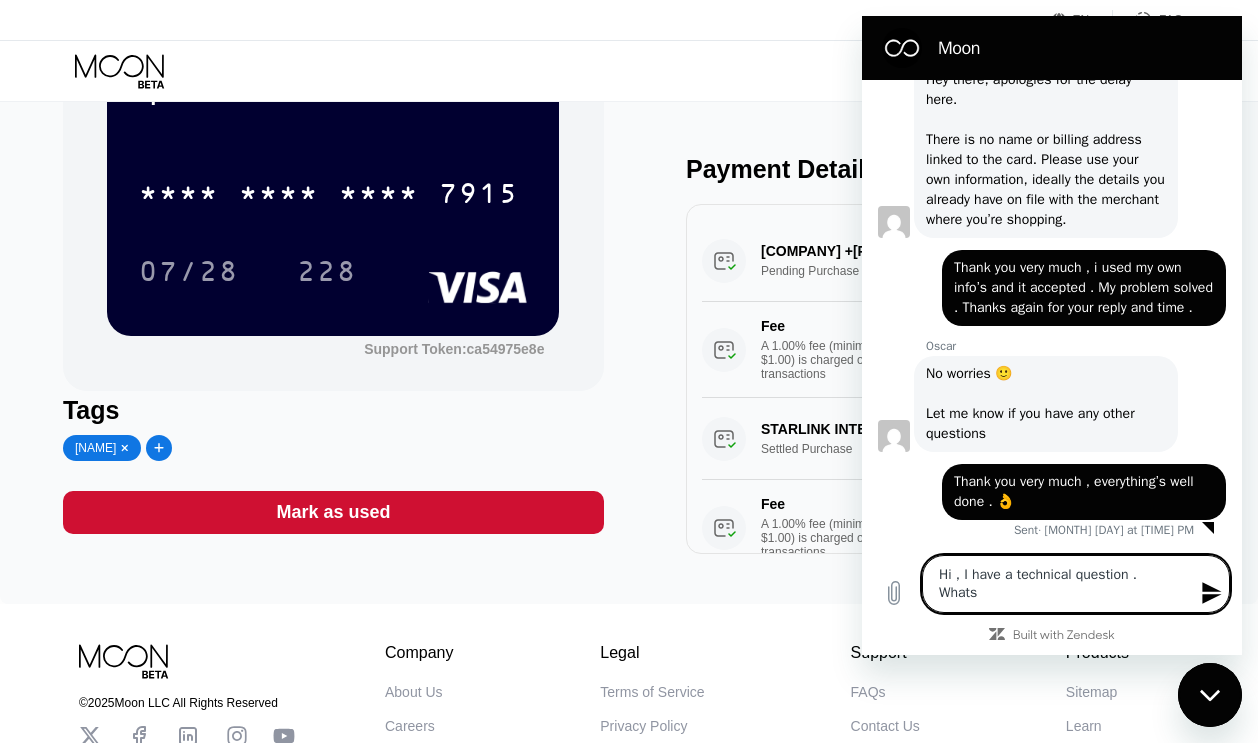 type on "x" 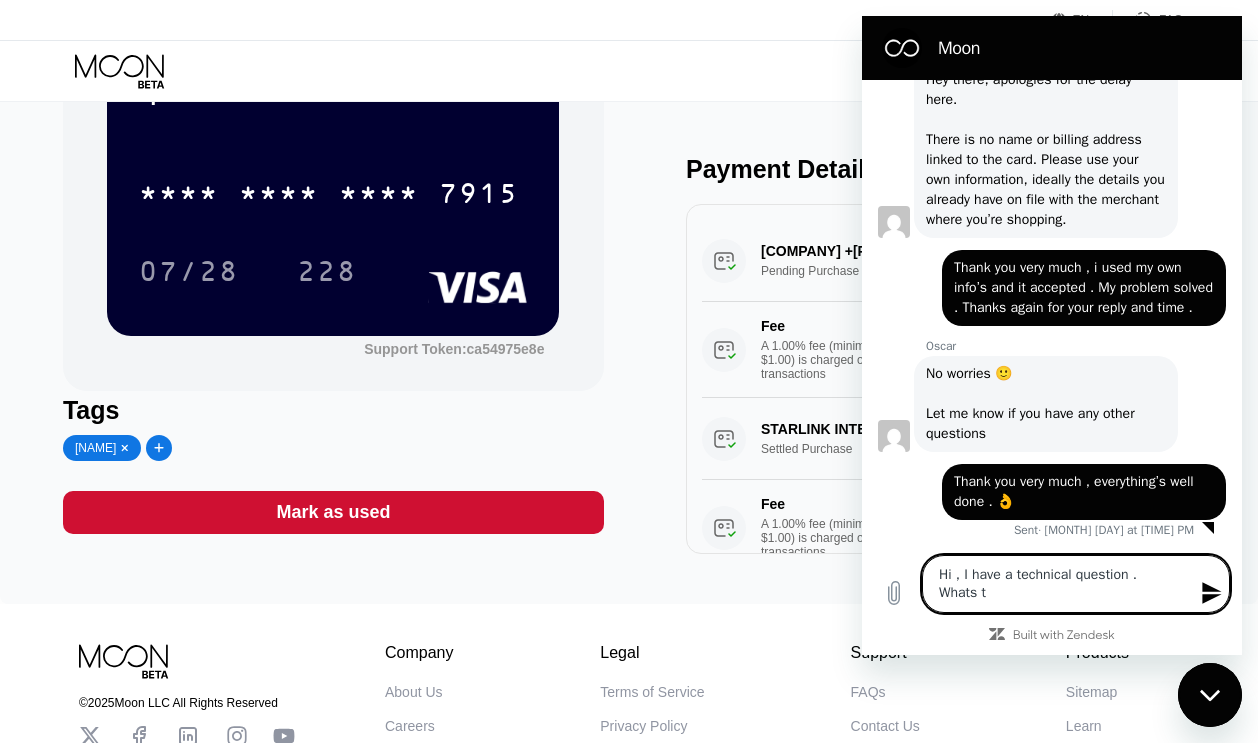 type on "Hi , I have a technical question .
Whats th" 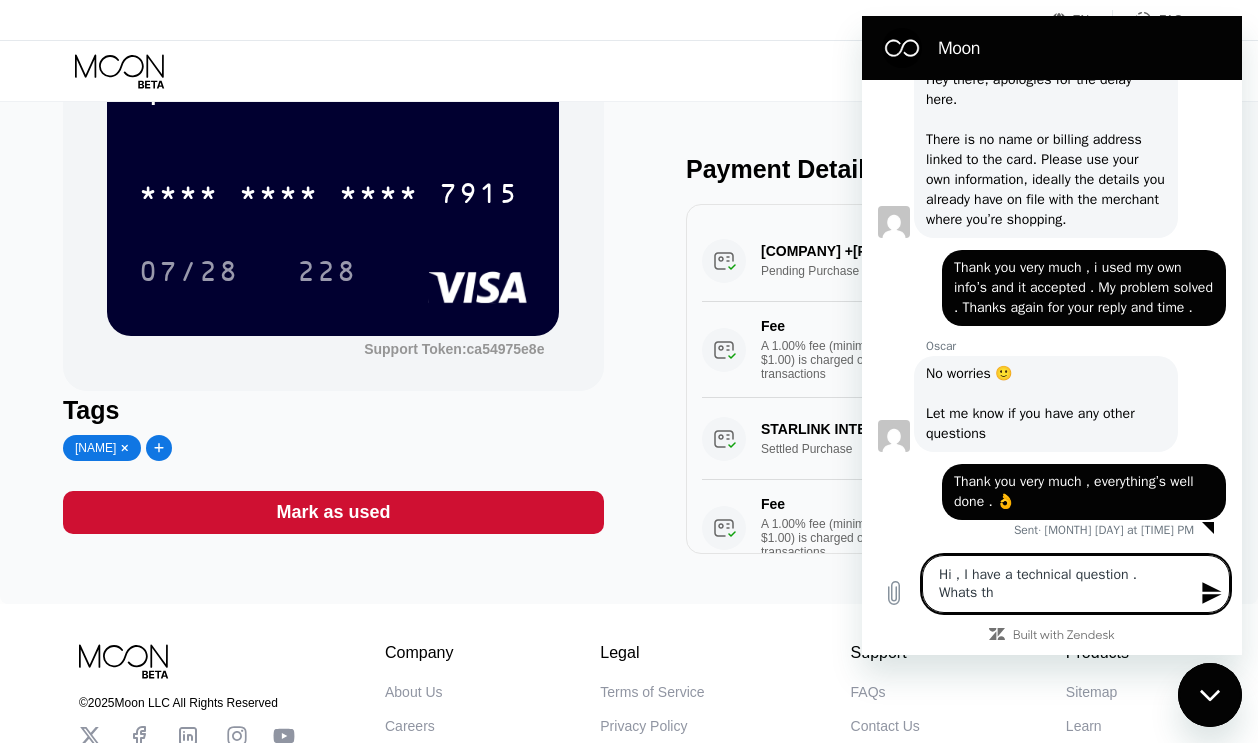 type on "Hi , I have a technical question .
Whats the" 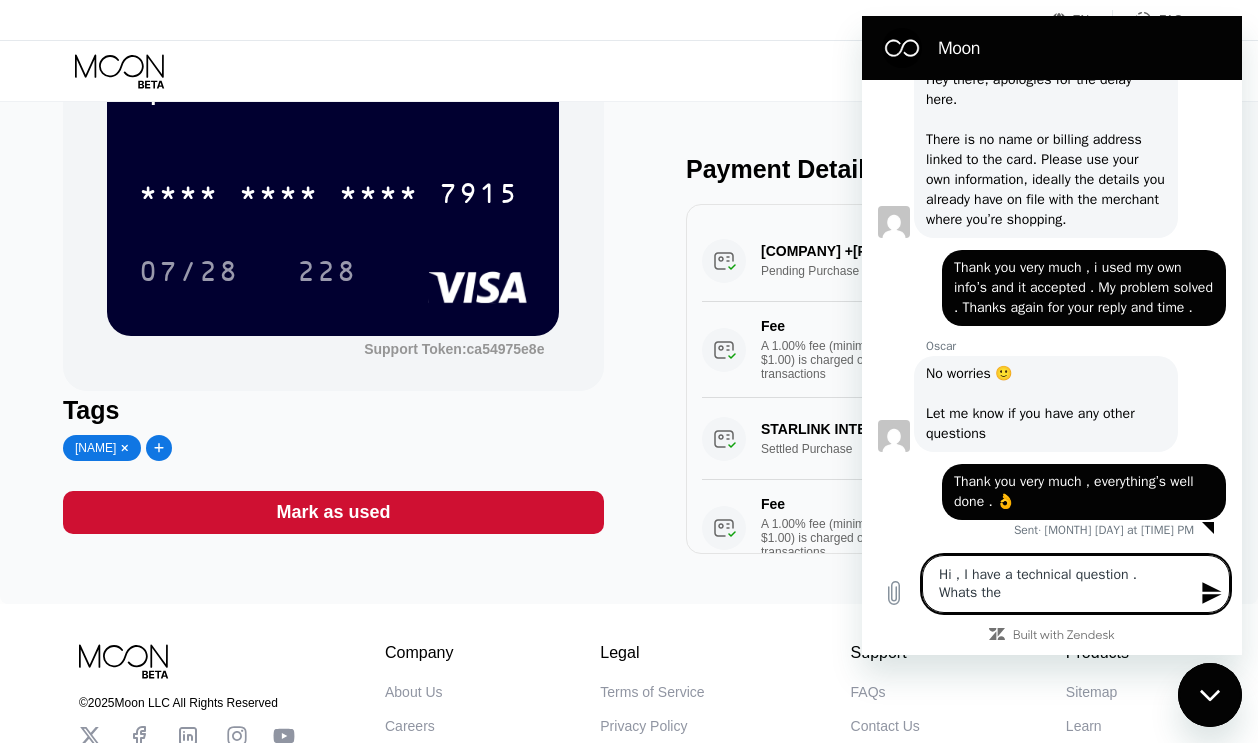 type on "Hi , I have a technical question .
Whats the" 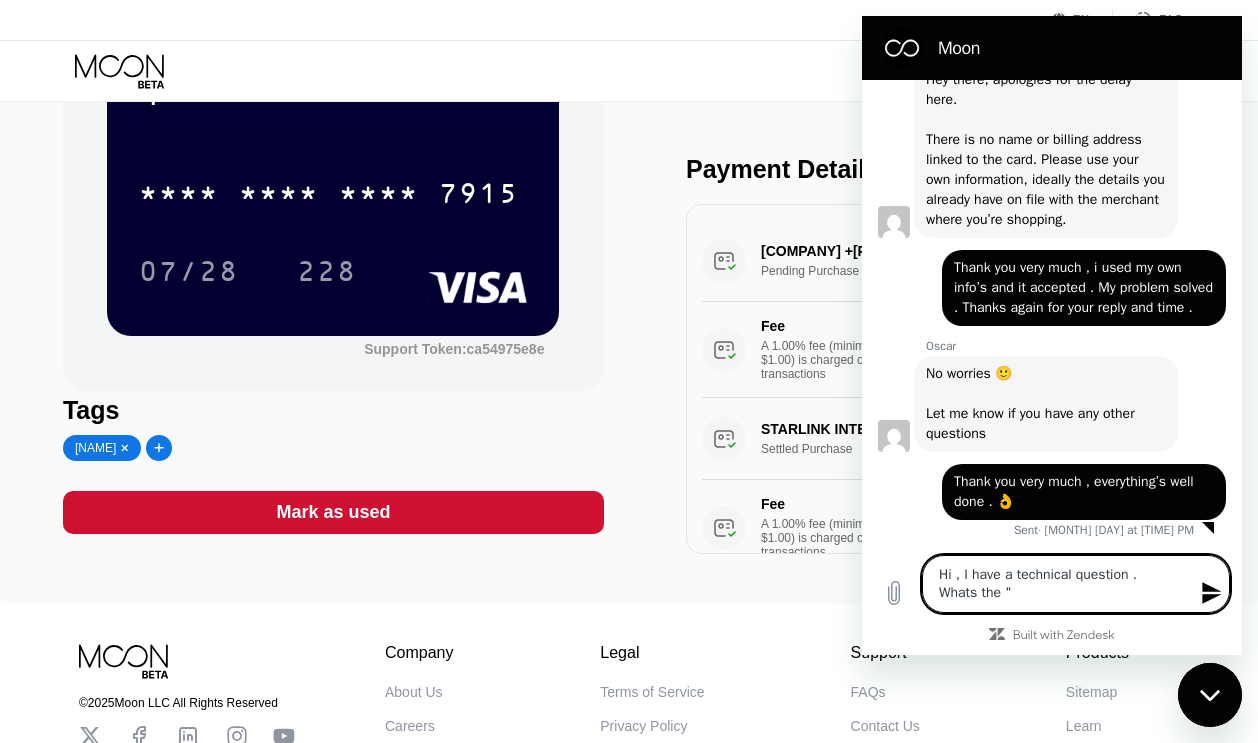 type on "Hi , I have a technical question .
Whats the "" 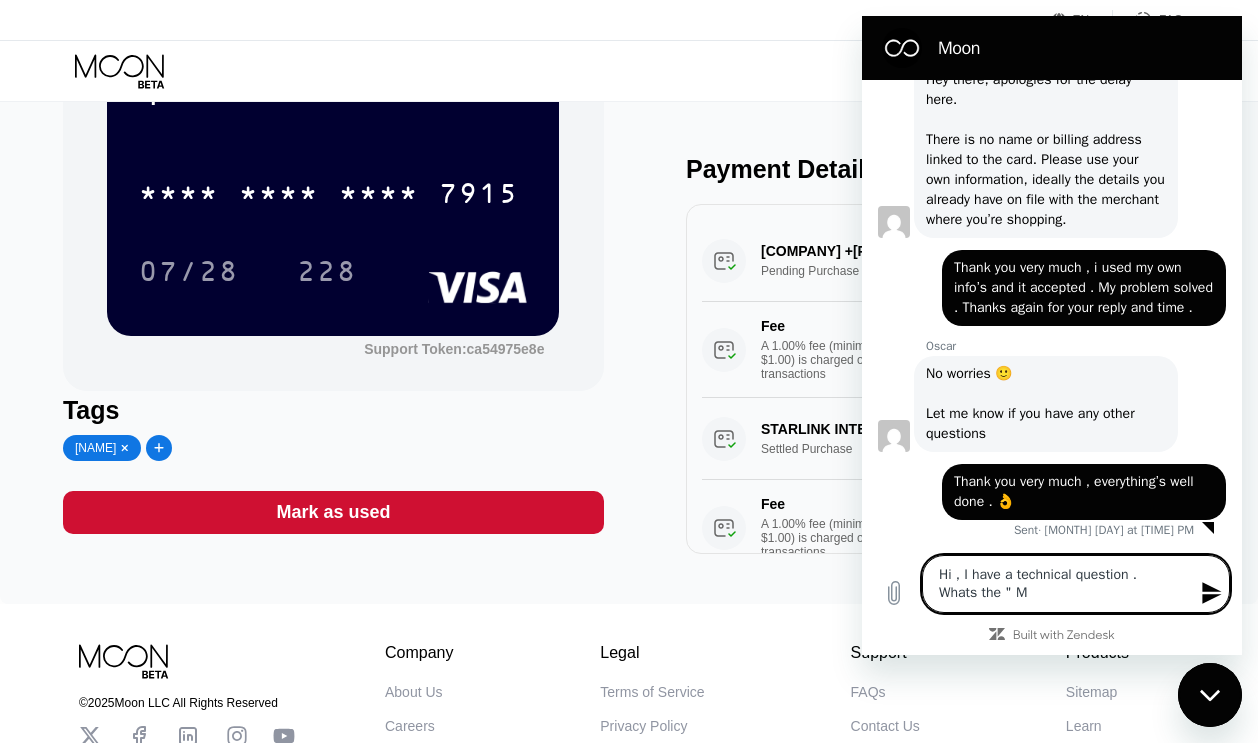 type on "Hi , I have a technical question .
Whats the " Ma" 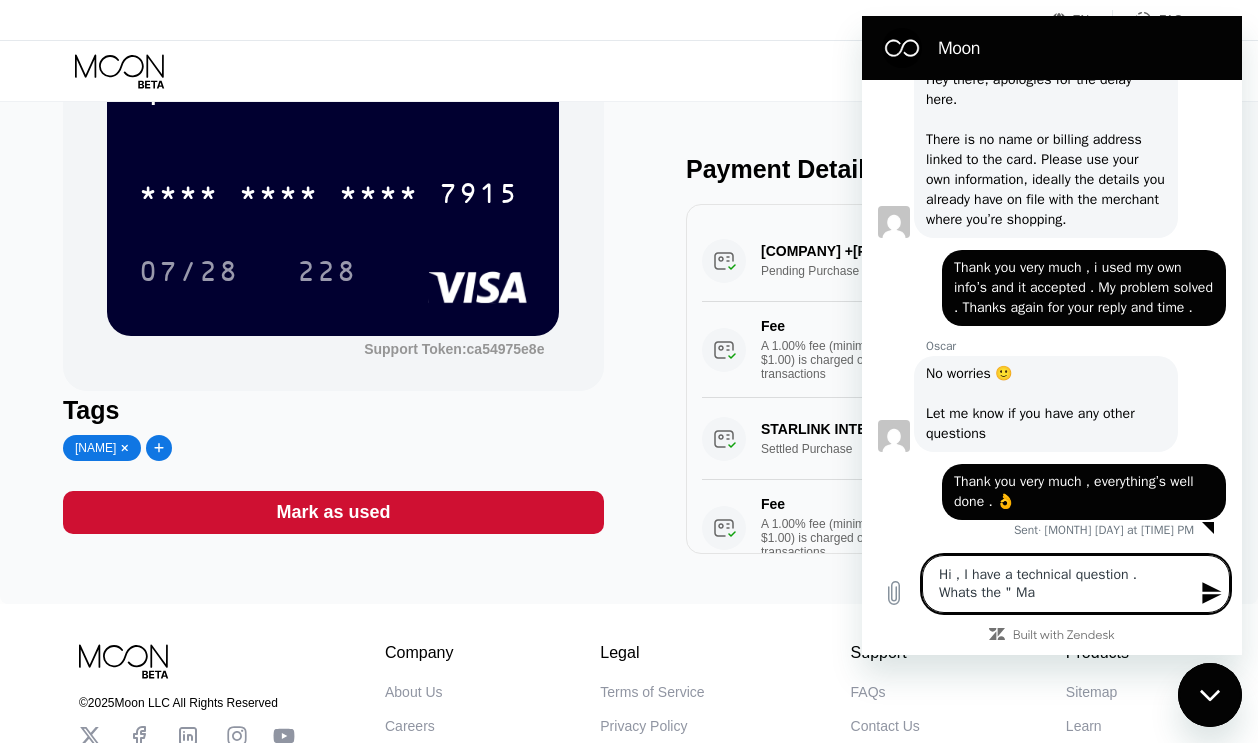 type on "Hi , I have a technical question .
Whats the " Mar" 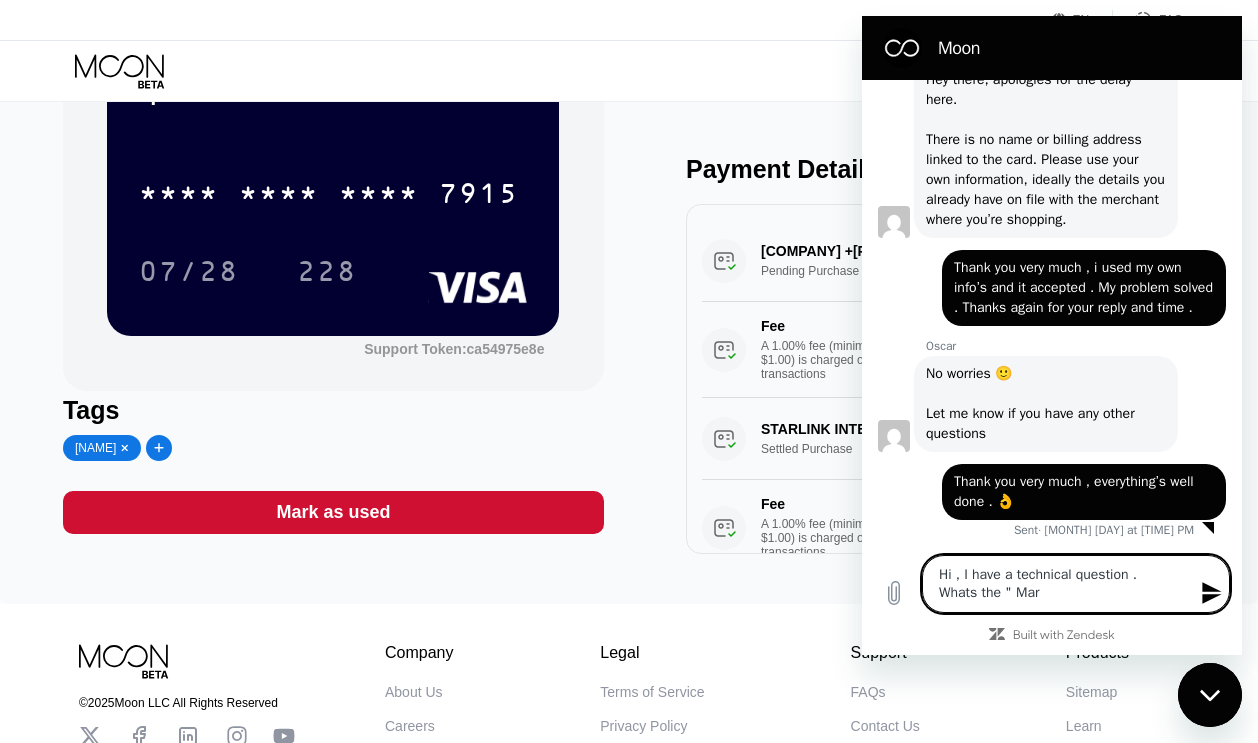 type on "Hi , I have a technical question .
Whats the " MarK" 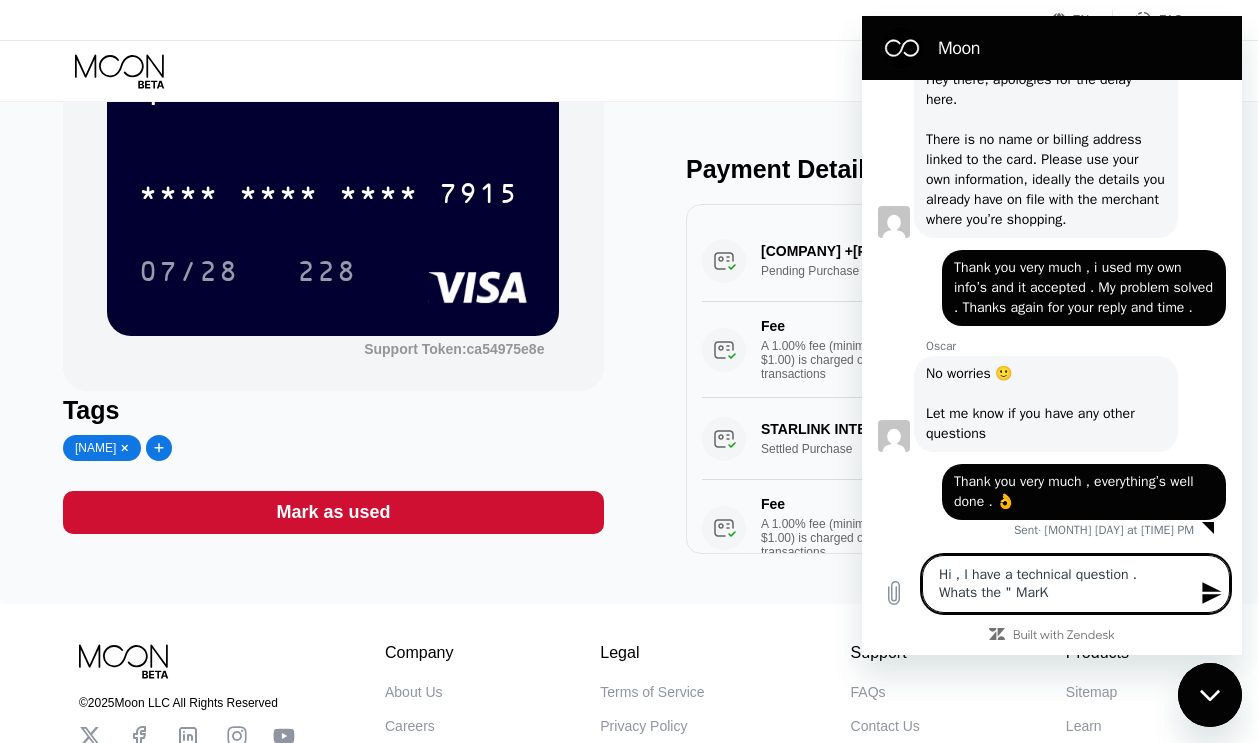 type on "Hi , I have a technical question .
Whats the " Mar" 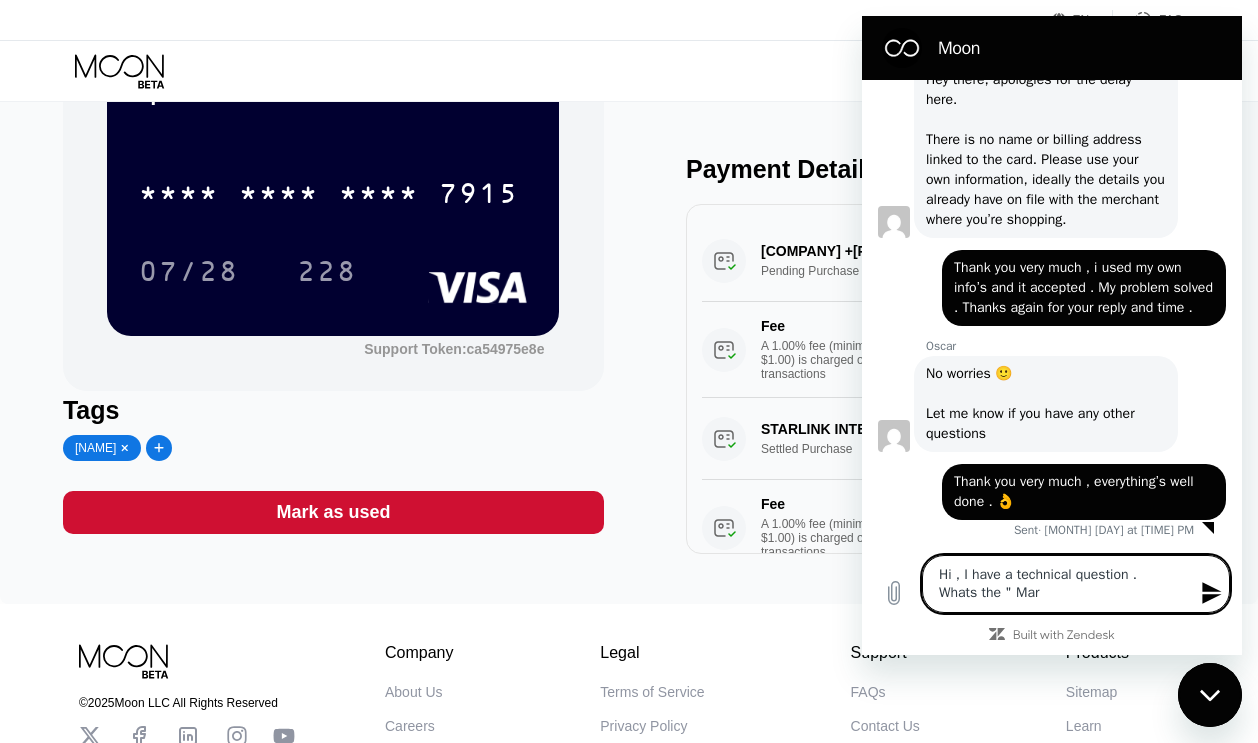 type on "x" 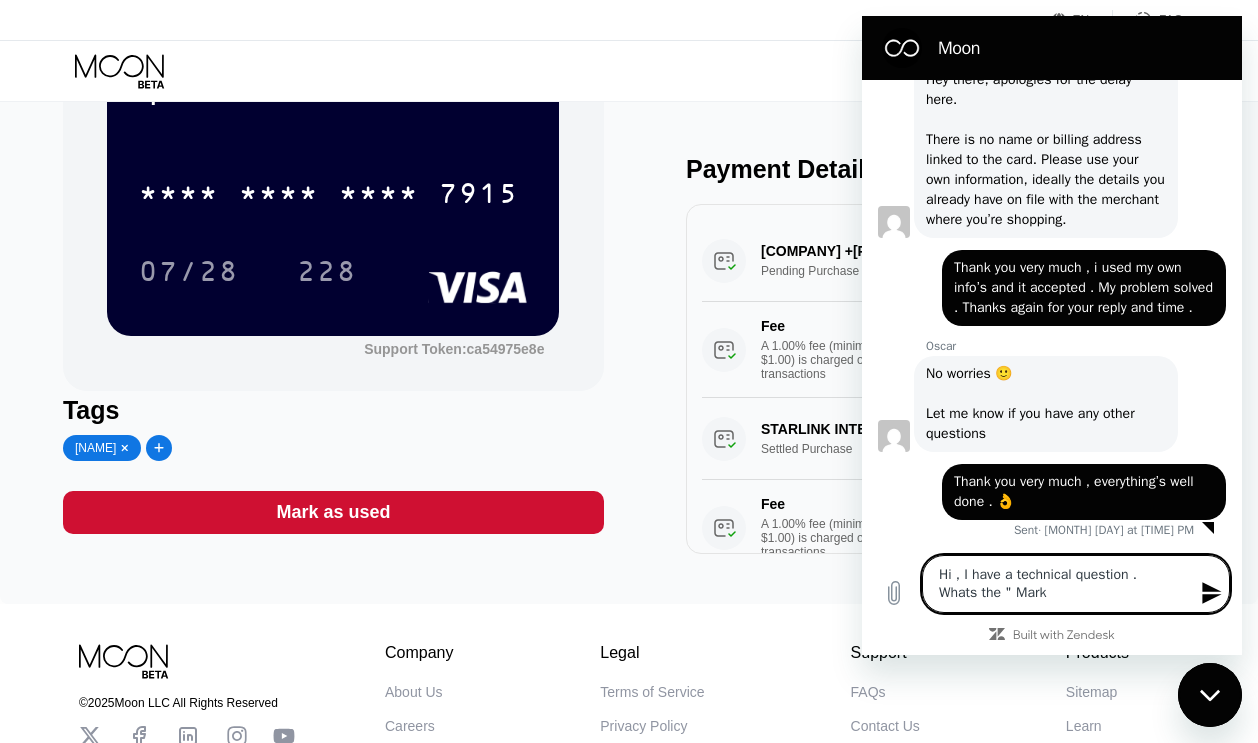 type on "Hi , I have a technical question .
Whats the " Mark" 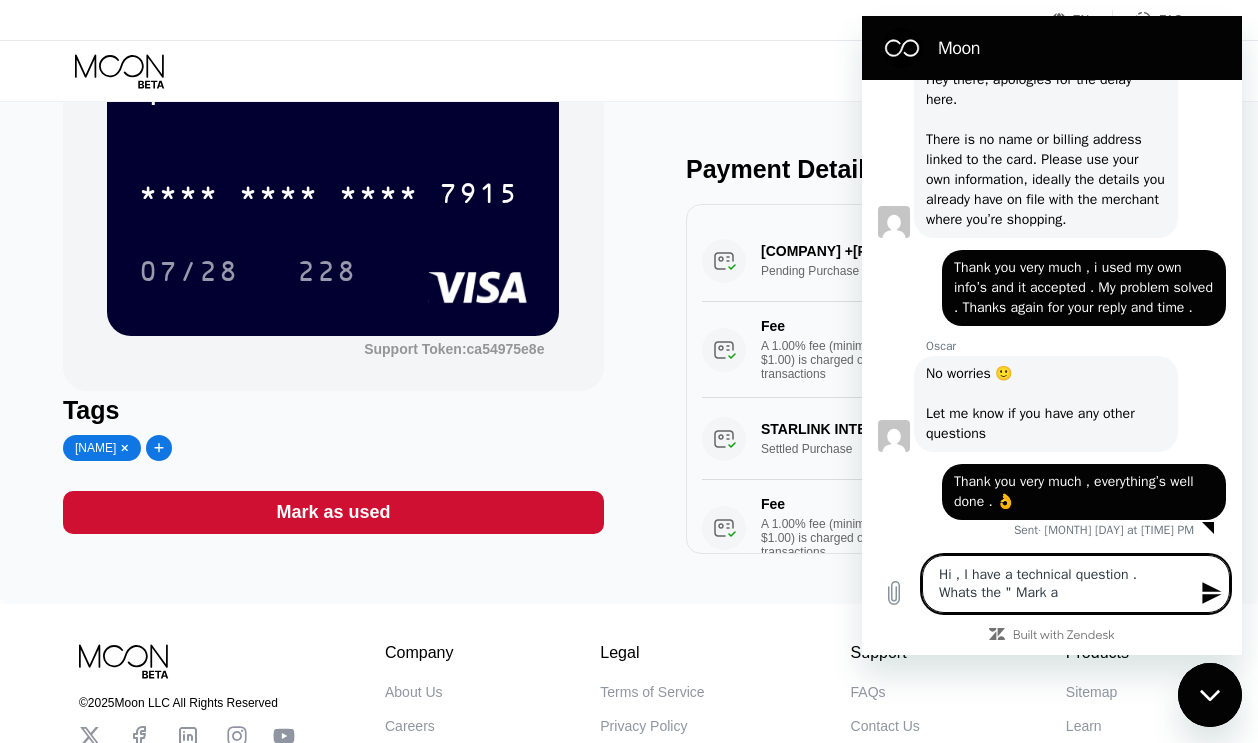 type on "Hi , I have a technical question .
Whats the " Mark as" 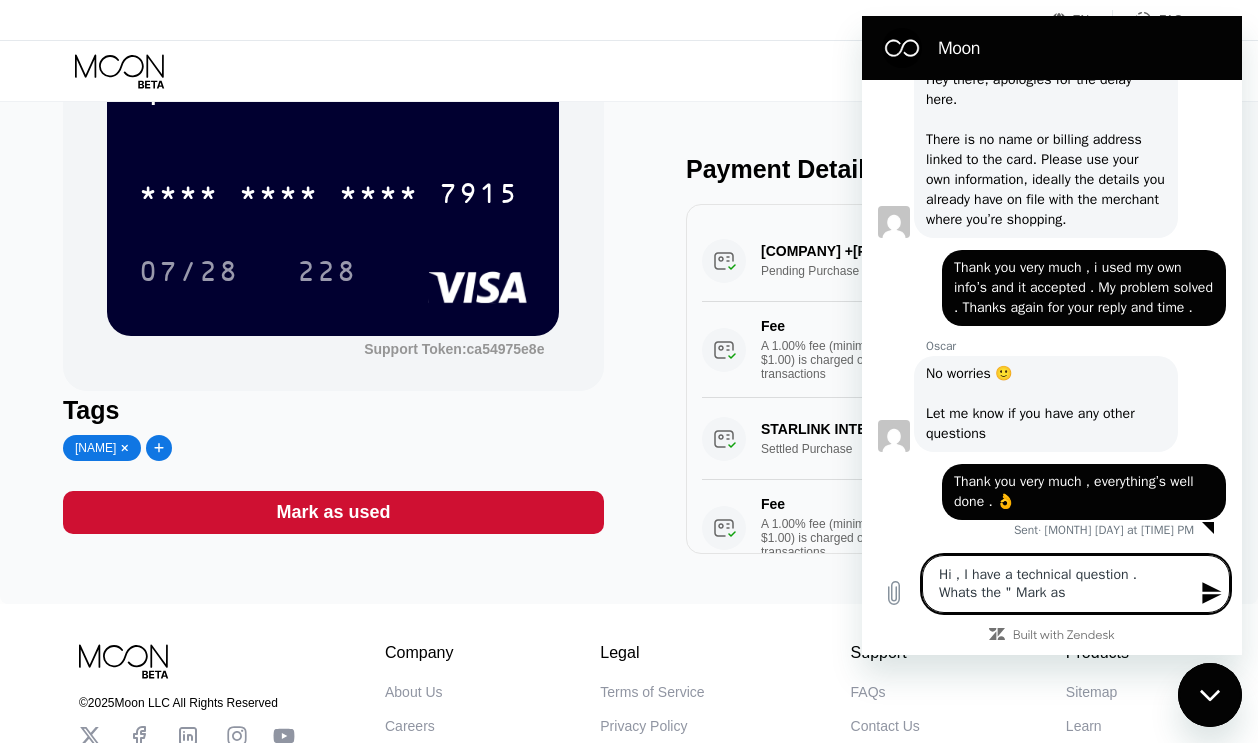 type on "Hi , I have a technical question .
Whats the " Mark as" 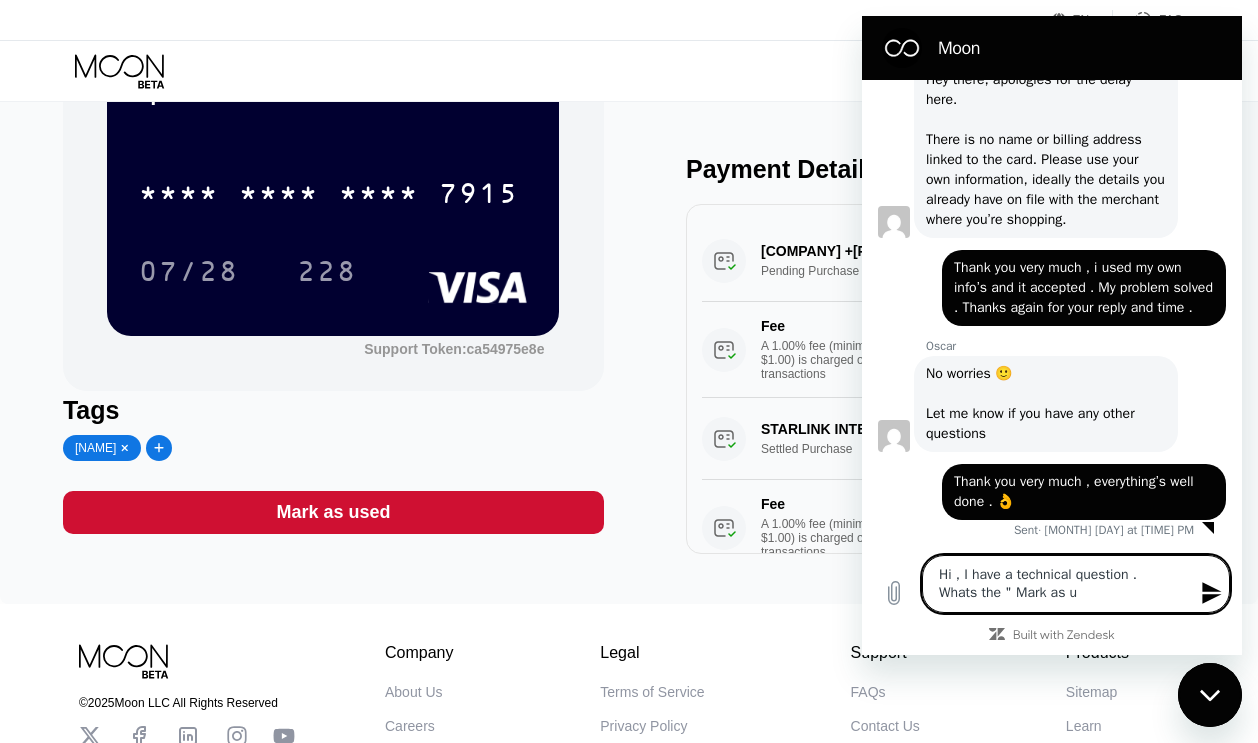 type on "Hi , I have a technical question .
Whats the " Mark as ua" 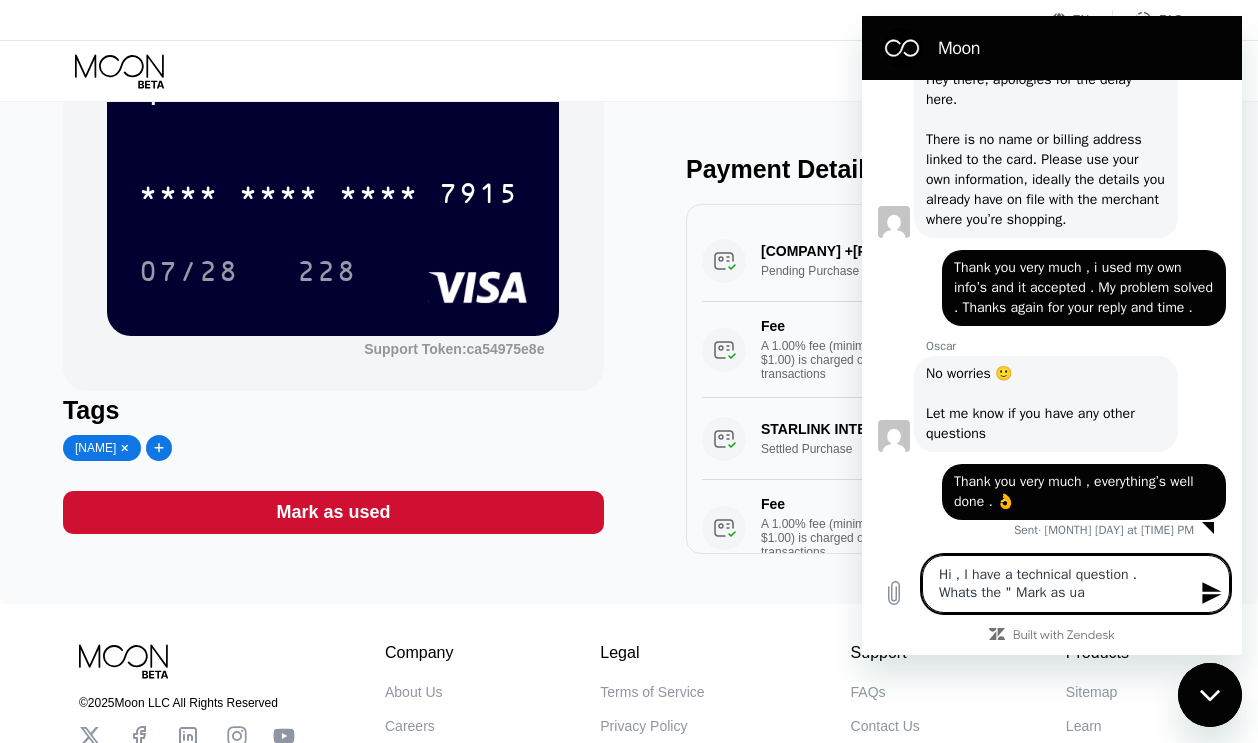 type on "Hi , I have a technical question .
Whats the " Mark as u" 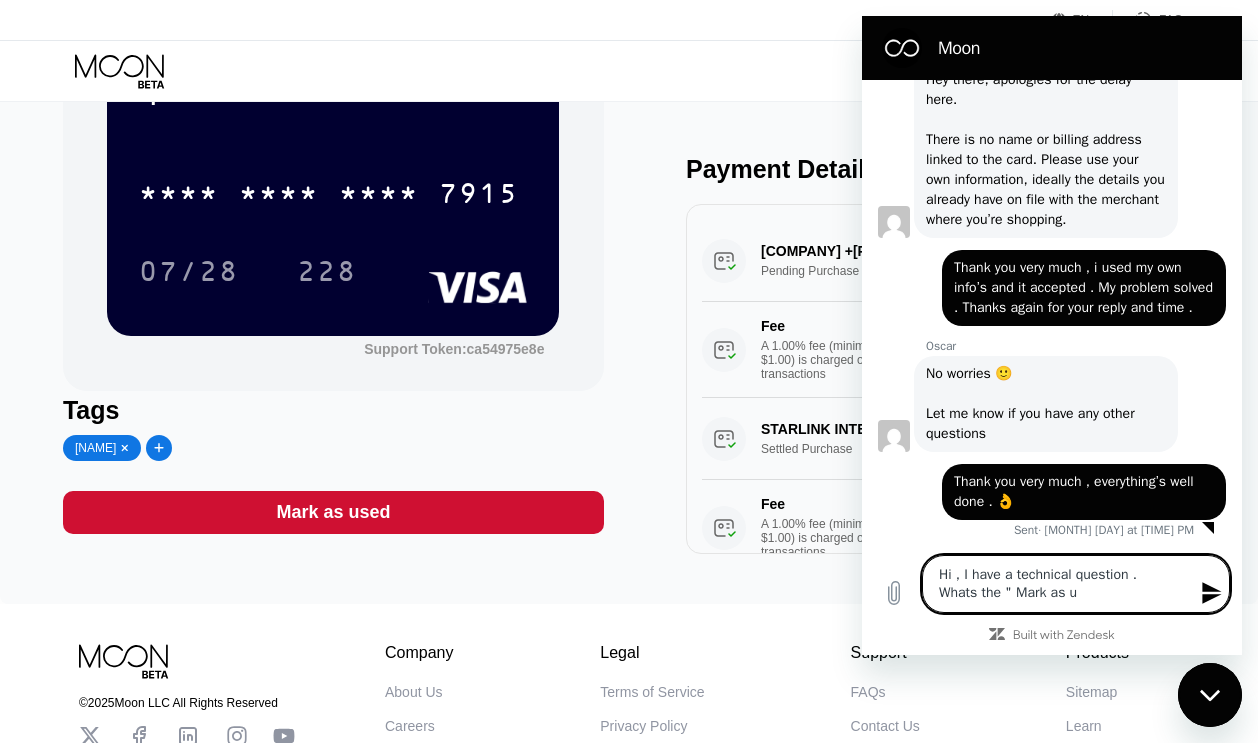 type on "Hi , I have a technical question .
Whats the " Mark as us" 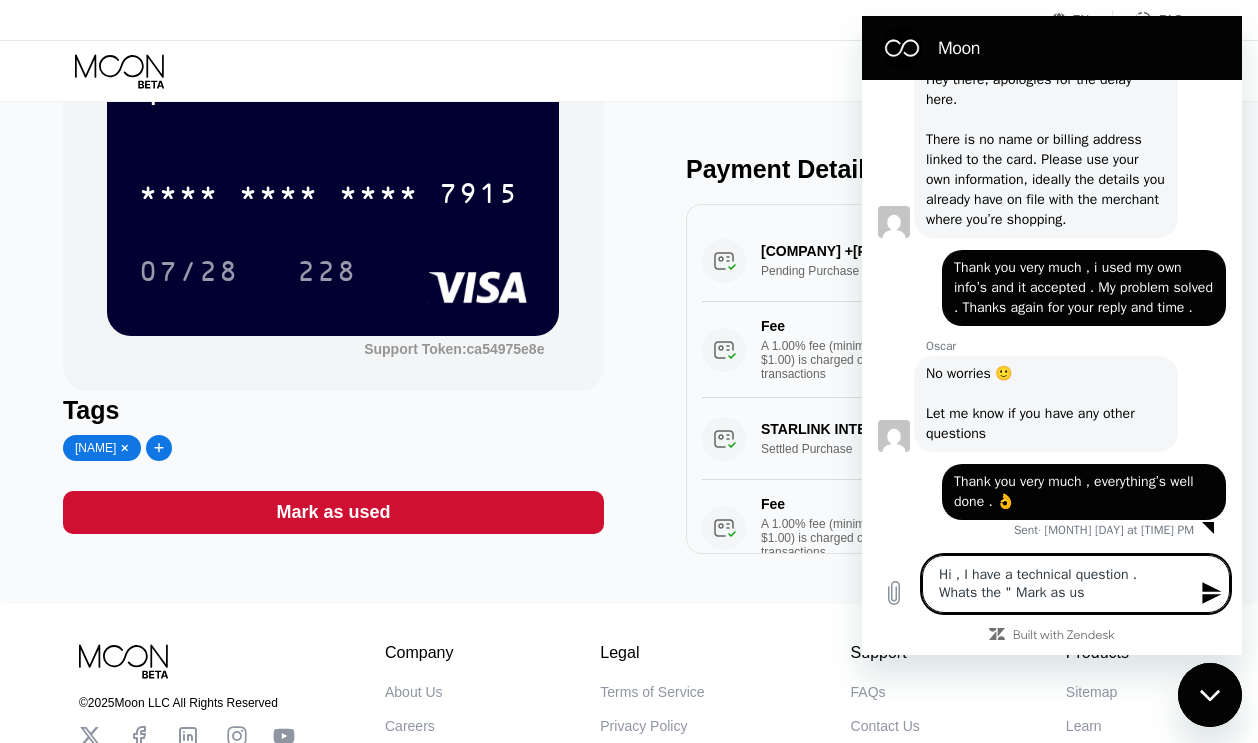 type on "Hi , I have a technical question .
Whats the " Mark as use" 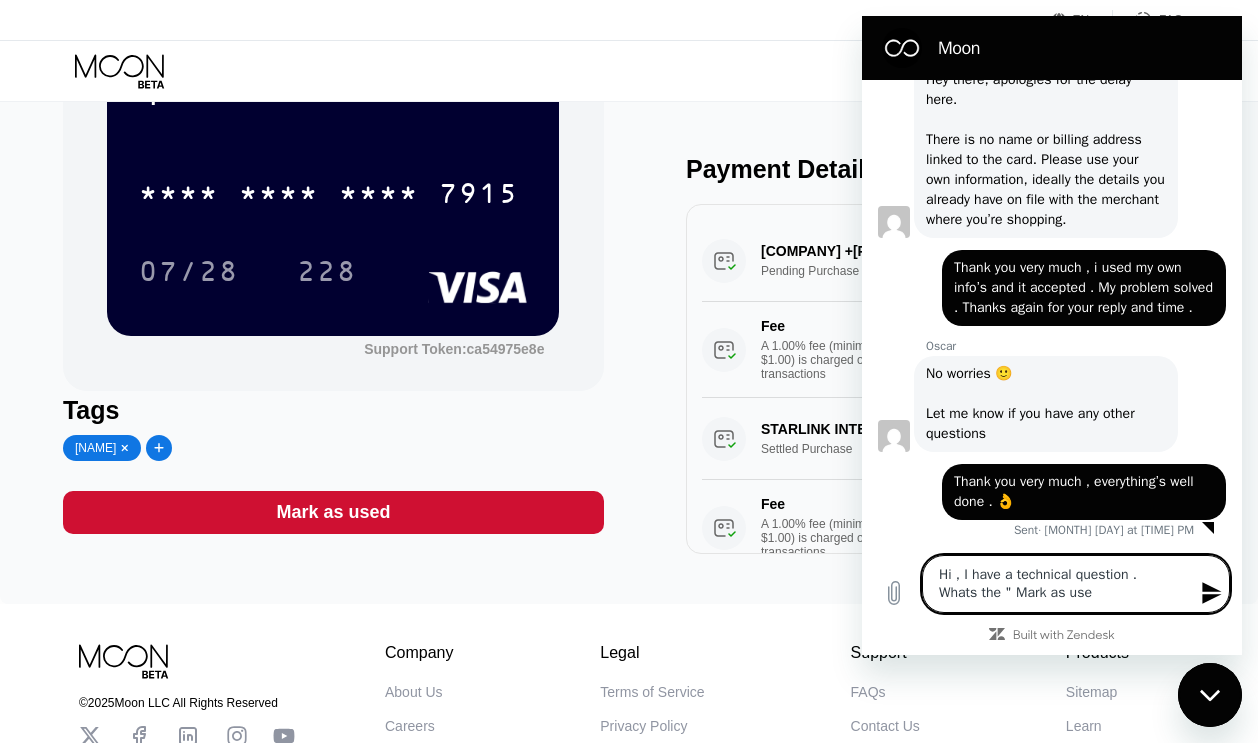 type on "Hi , I have a technical question .
Whats the " Mark as used" 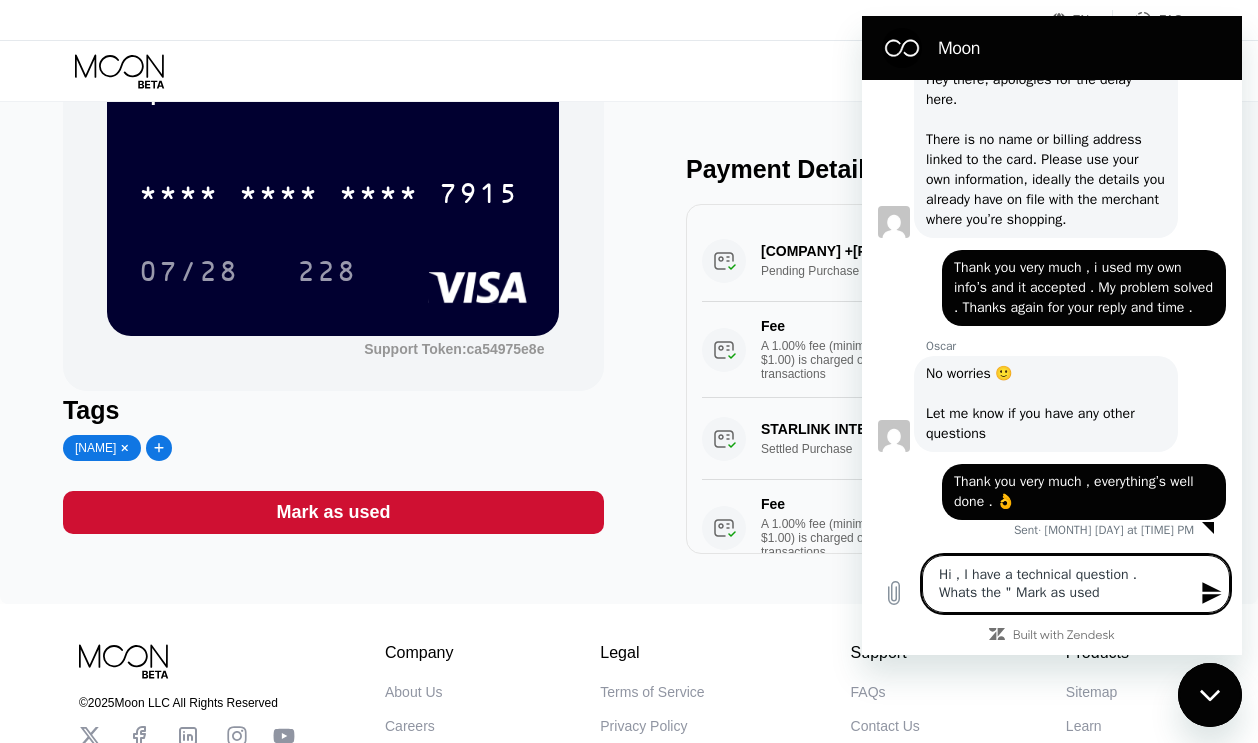 type on "Hi , I have a technical question .
Whats the " Mark as used" 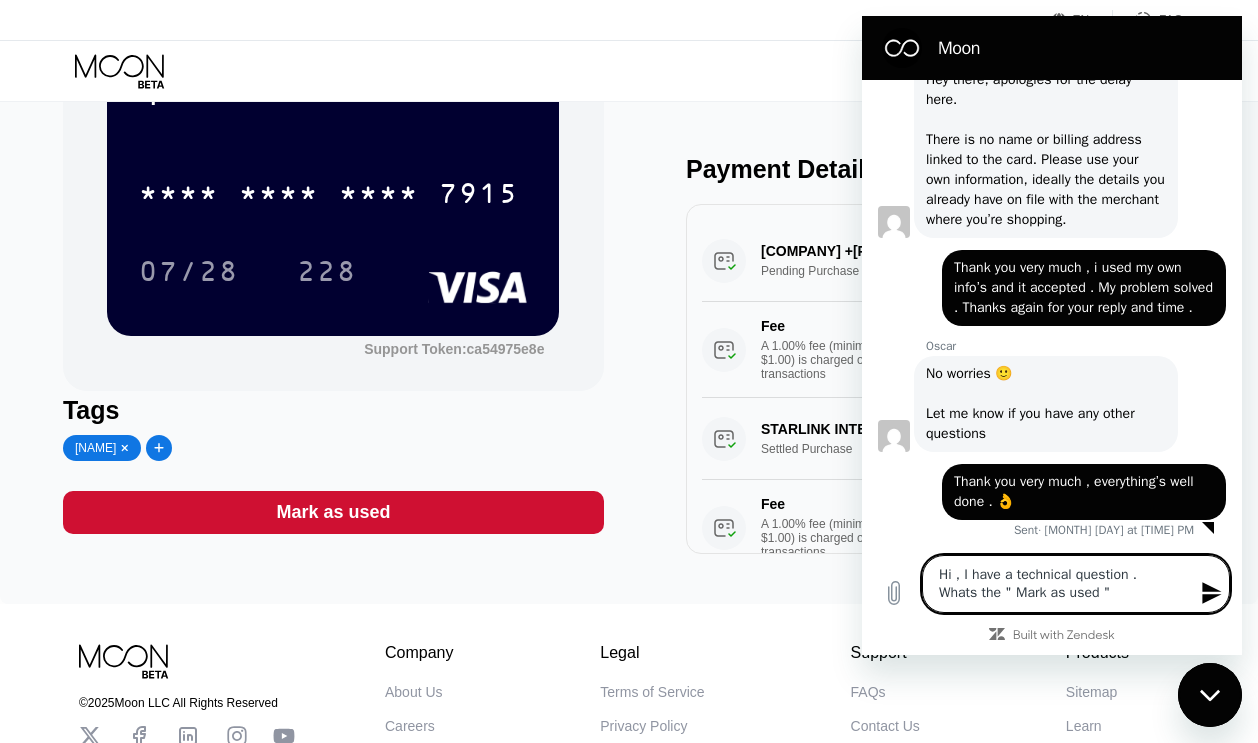 type on "Hi , I have a technical question .
Whats the " Mark as used "" 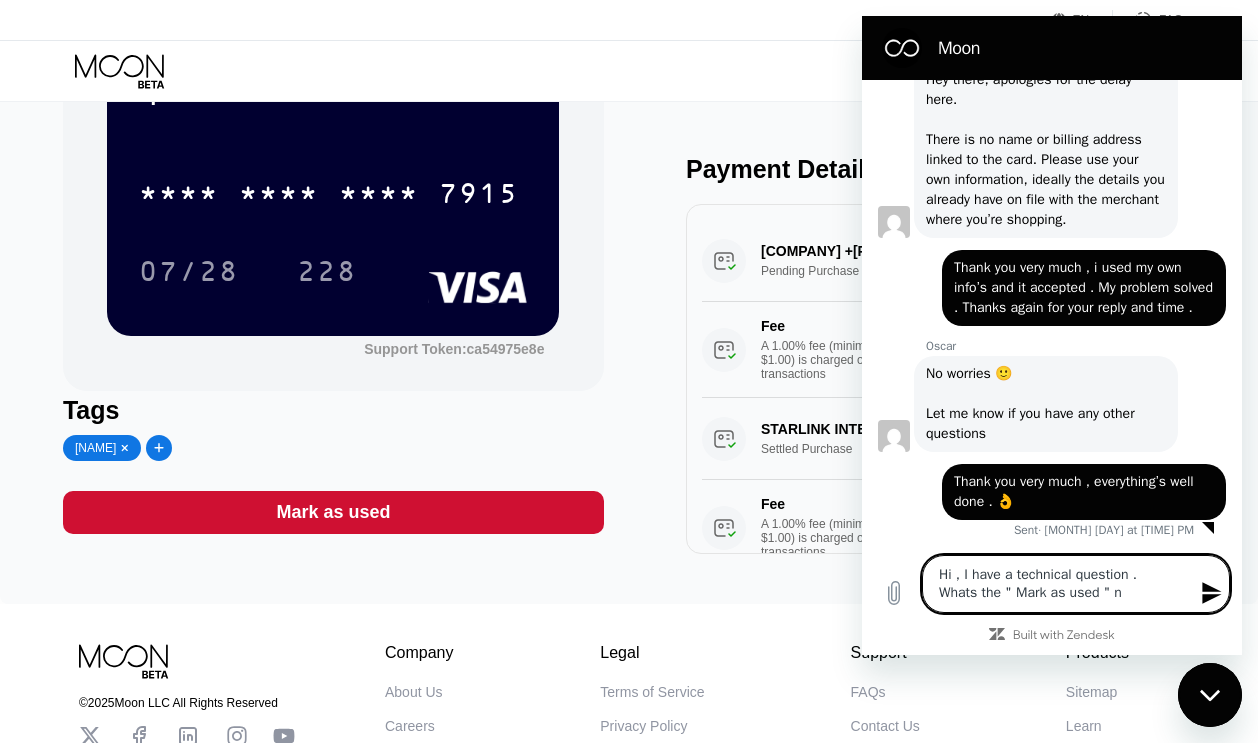 type on "Hi , I have a technical question .
Whats the " Mark as used " ni" 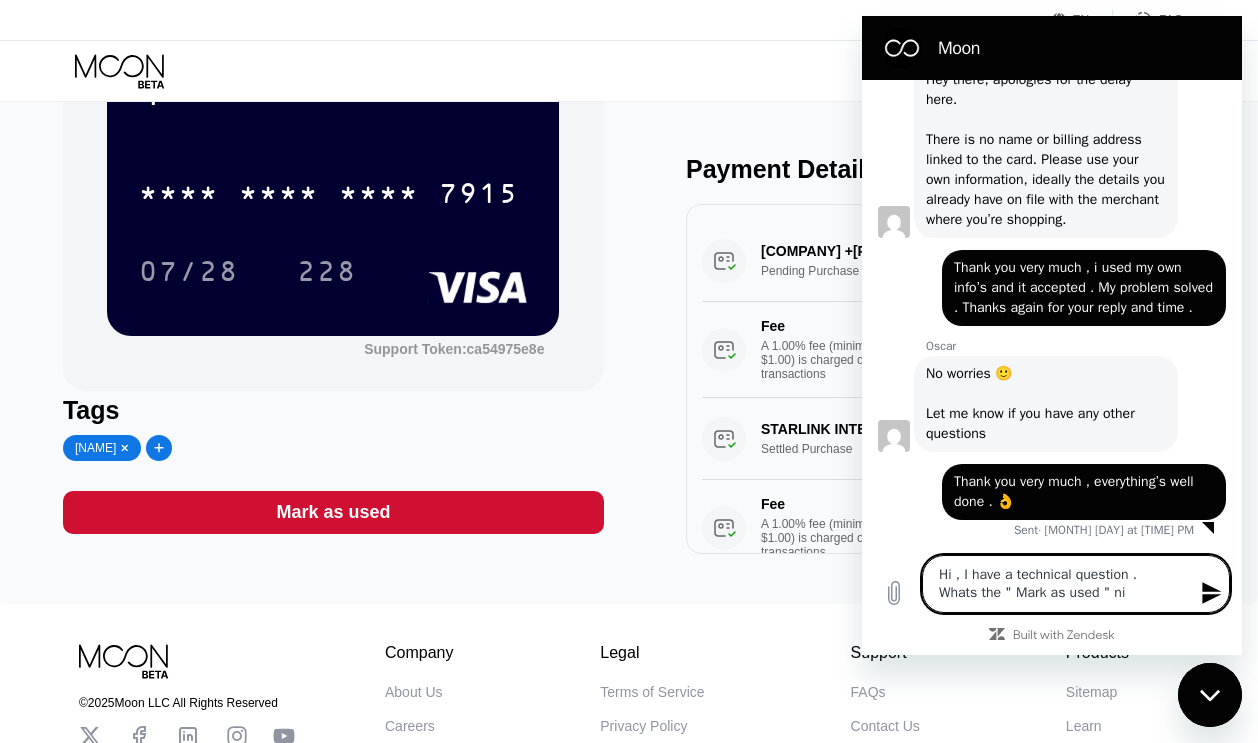 type on "Hi , I have a technical question .
Whats the " Mark as used " n" 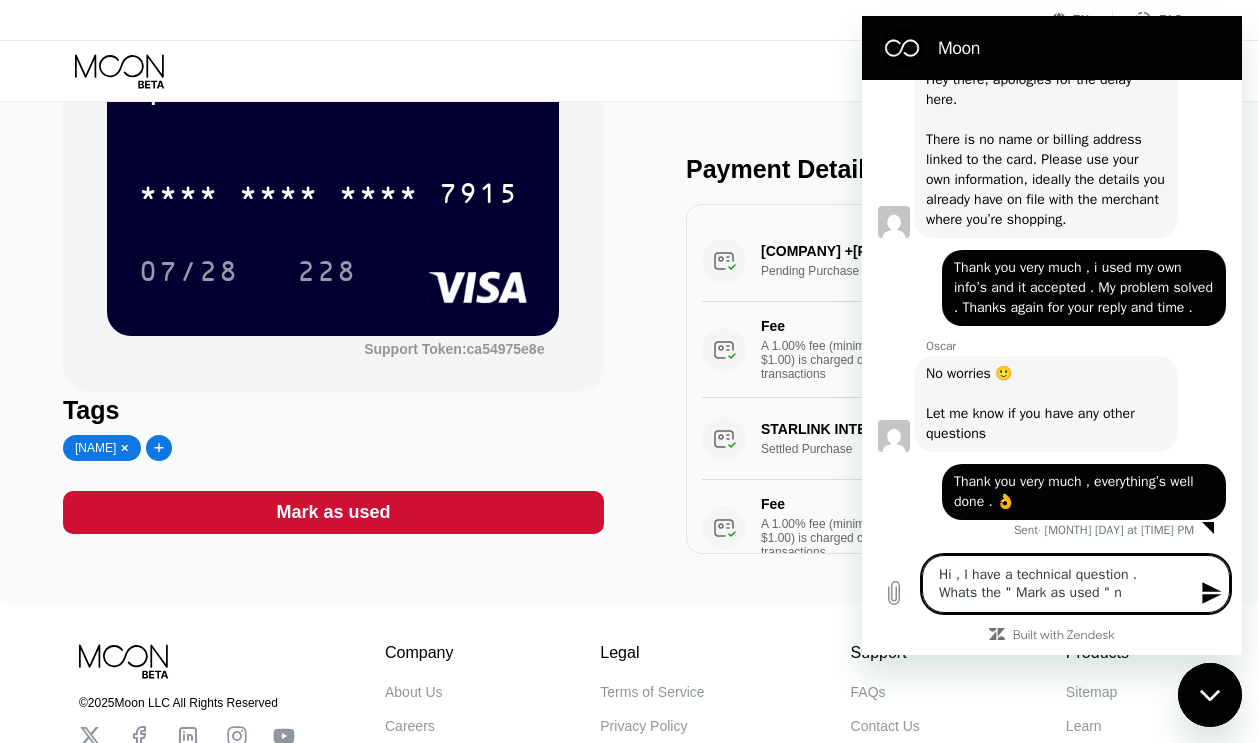 type on "Hi , I have a technical question .
Whats the " Mark as used "" 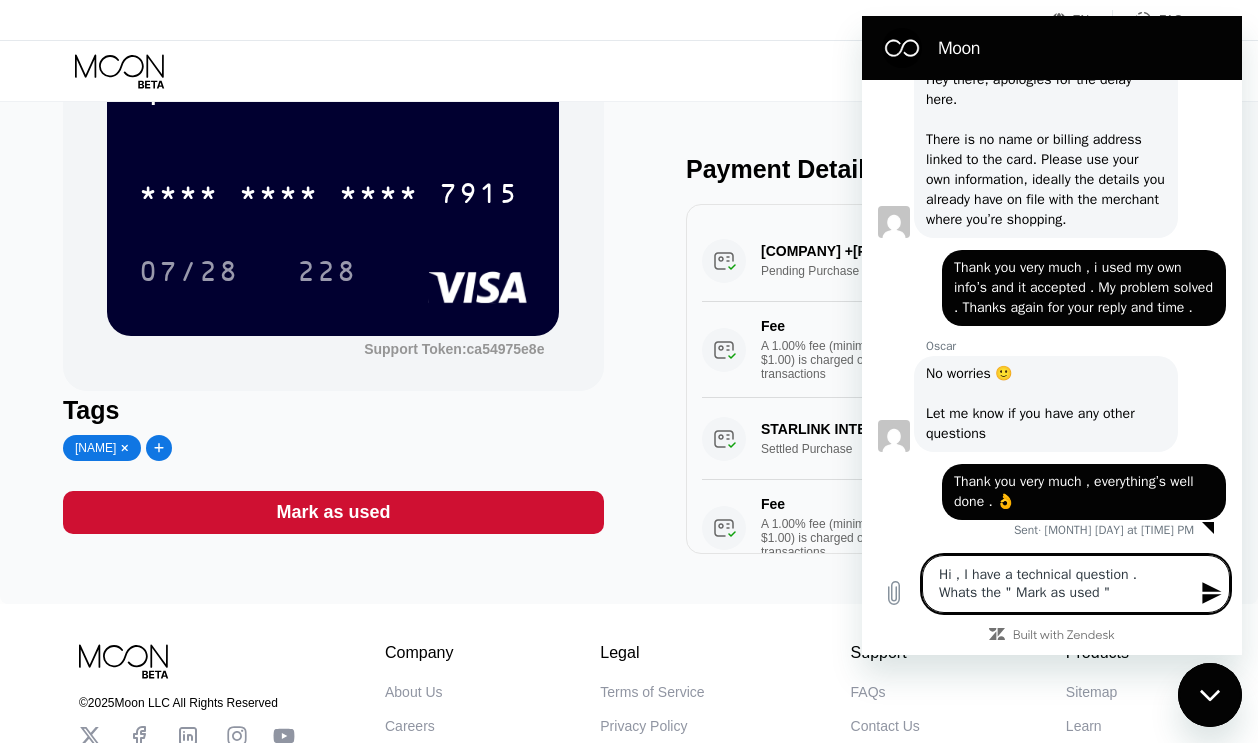 type on "Hi , I have a technical question .
Whats the " Mark as used " b" 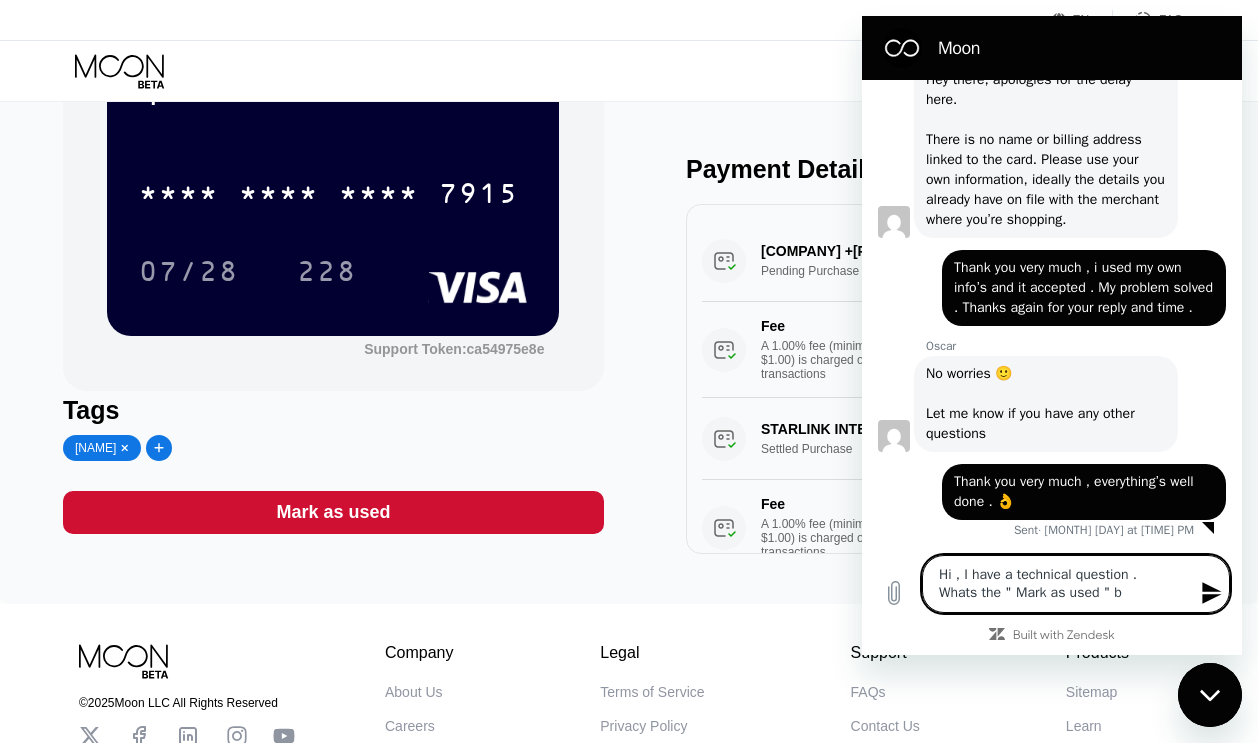 type on "Hi , I have a technical question .
Whats the " Mark as used " bt" 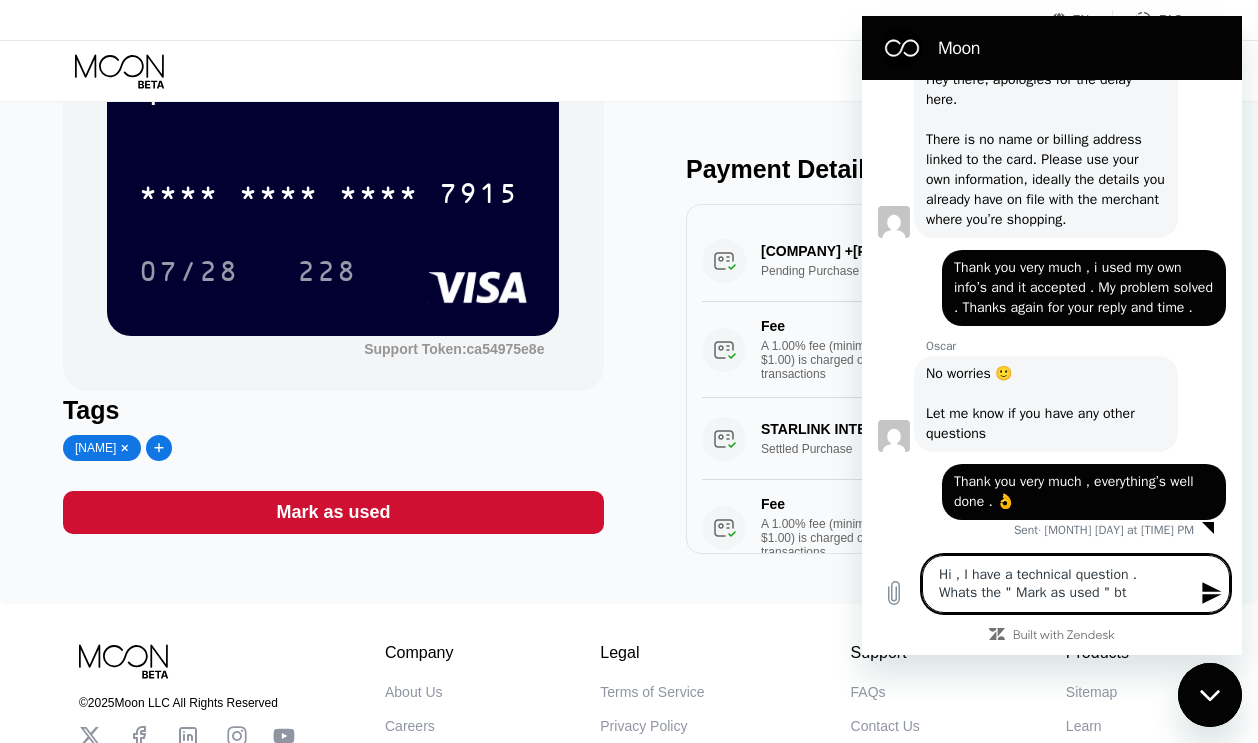 type on "Hi , I have a technical question .
Whats the " Mark as used " btt" 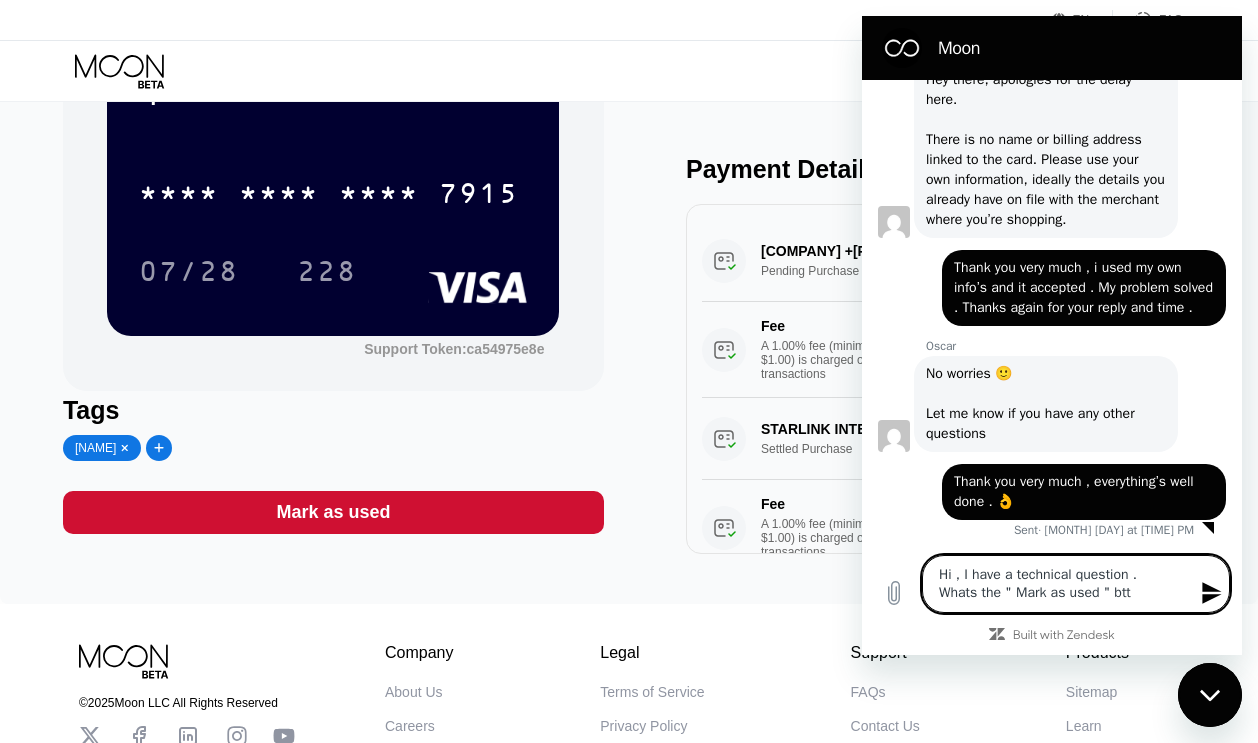 click on "Hi , I have a technical question .
Whats the " Mark as used " btt" at bounding box center (1076, 584) 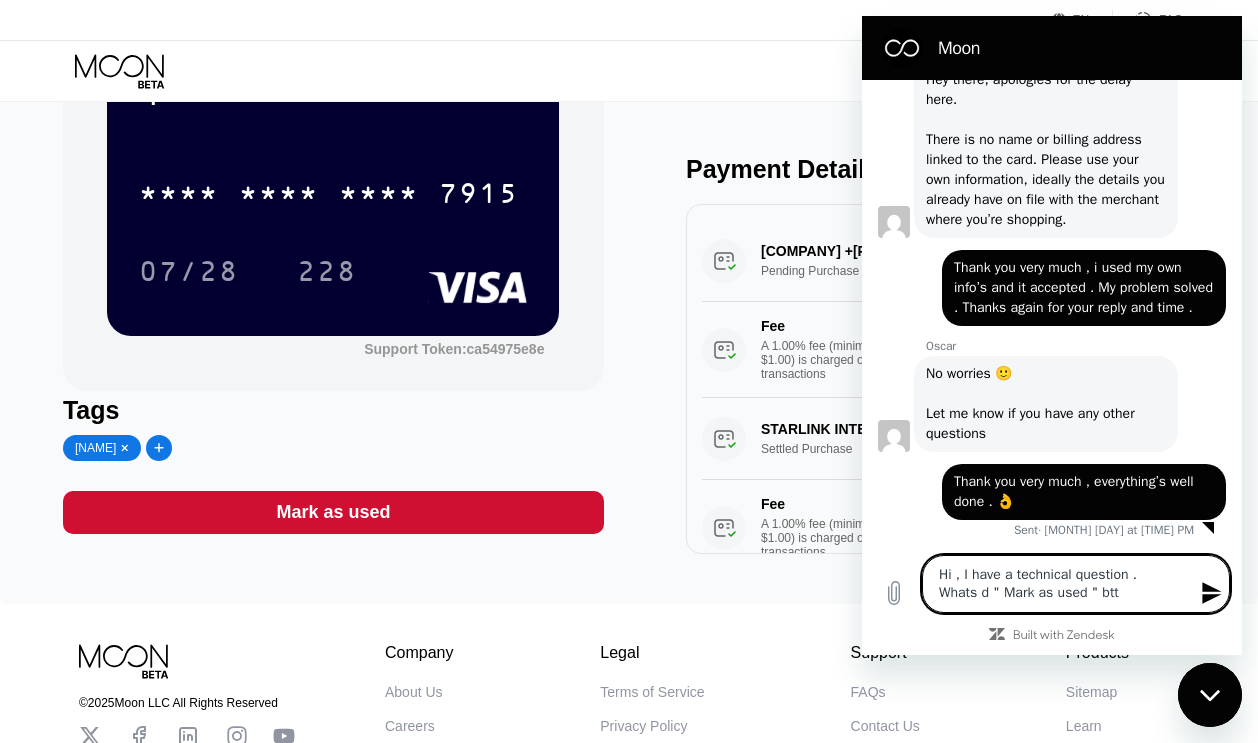 type 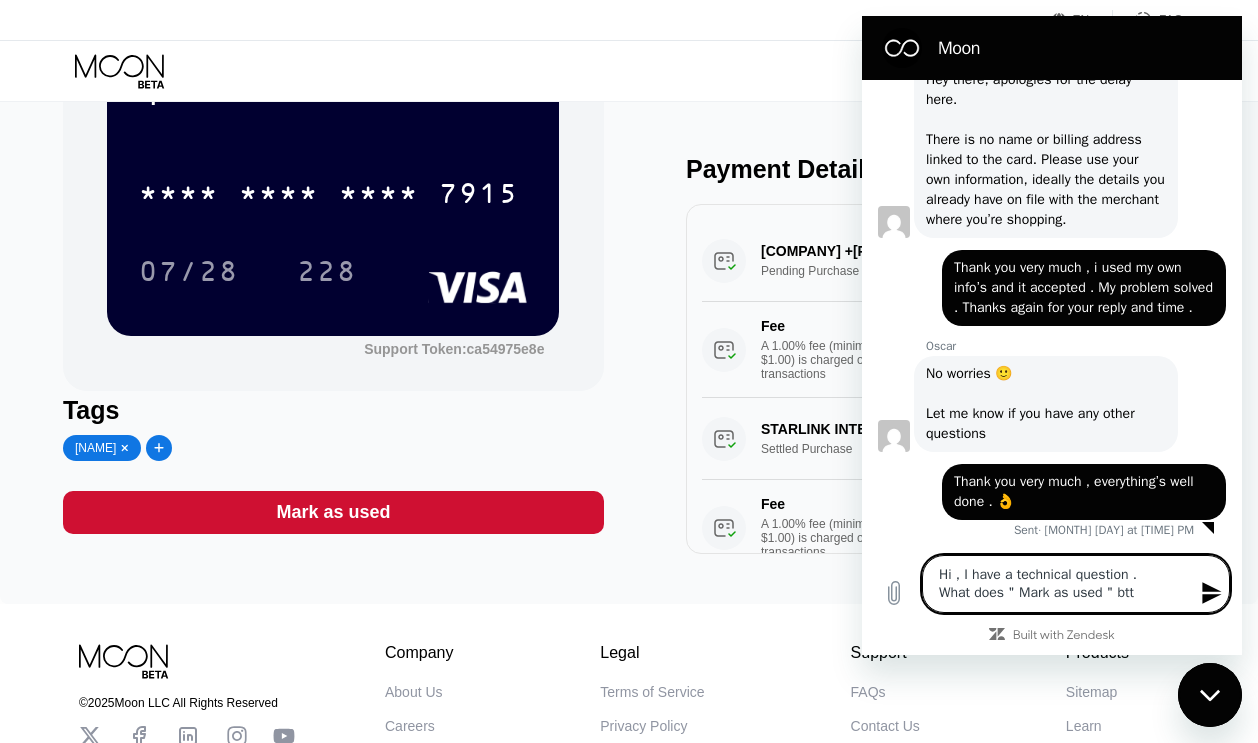 click on "Hi , I have a technical question .
What does " Mark as used " btt" at bounding box center [1076, 584] 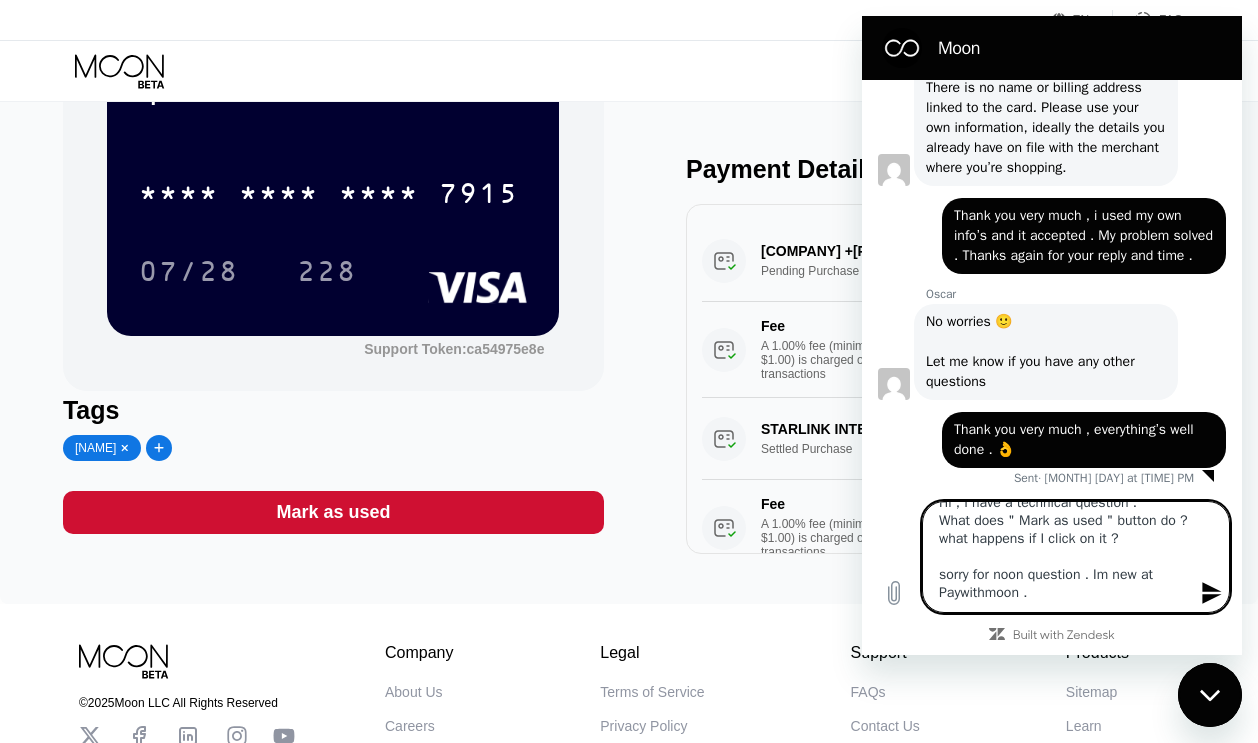 scroll, scrollTop: 43, scrollLeft: 0, axis: vertical 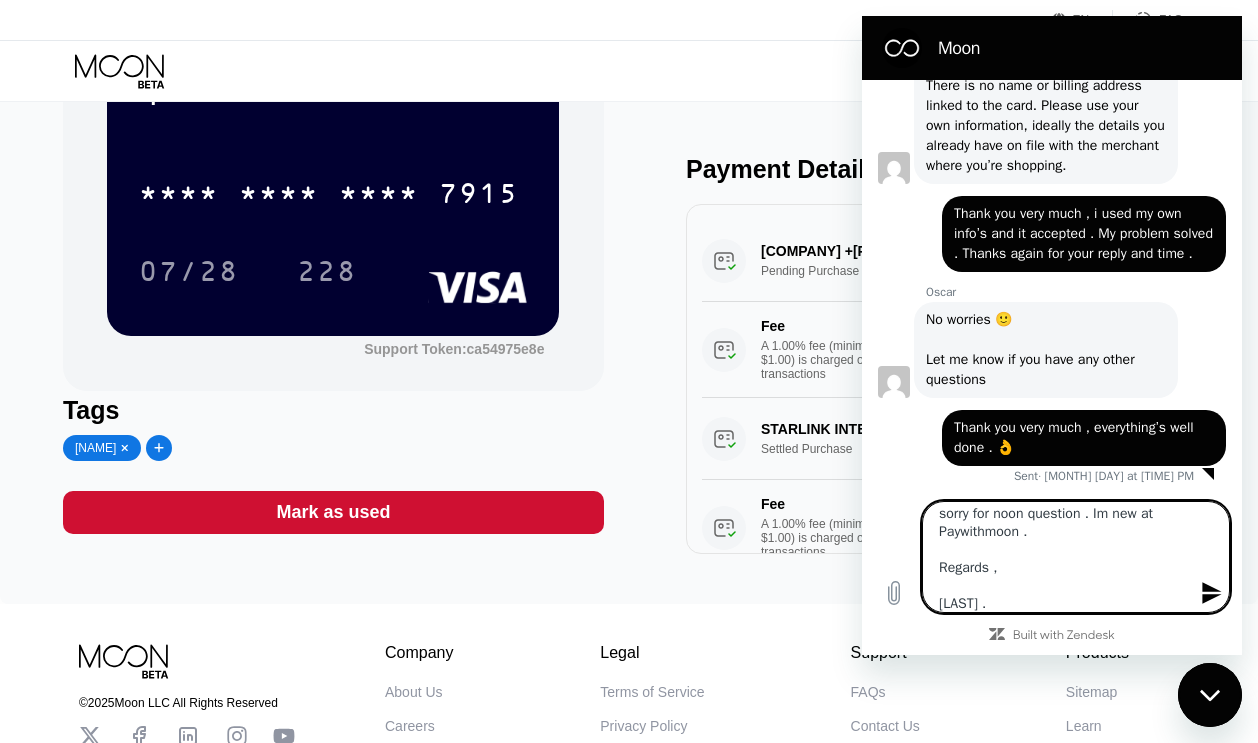 click 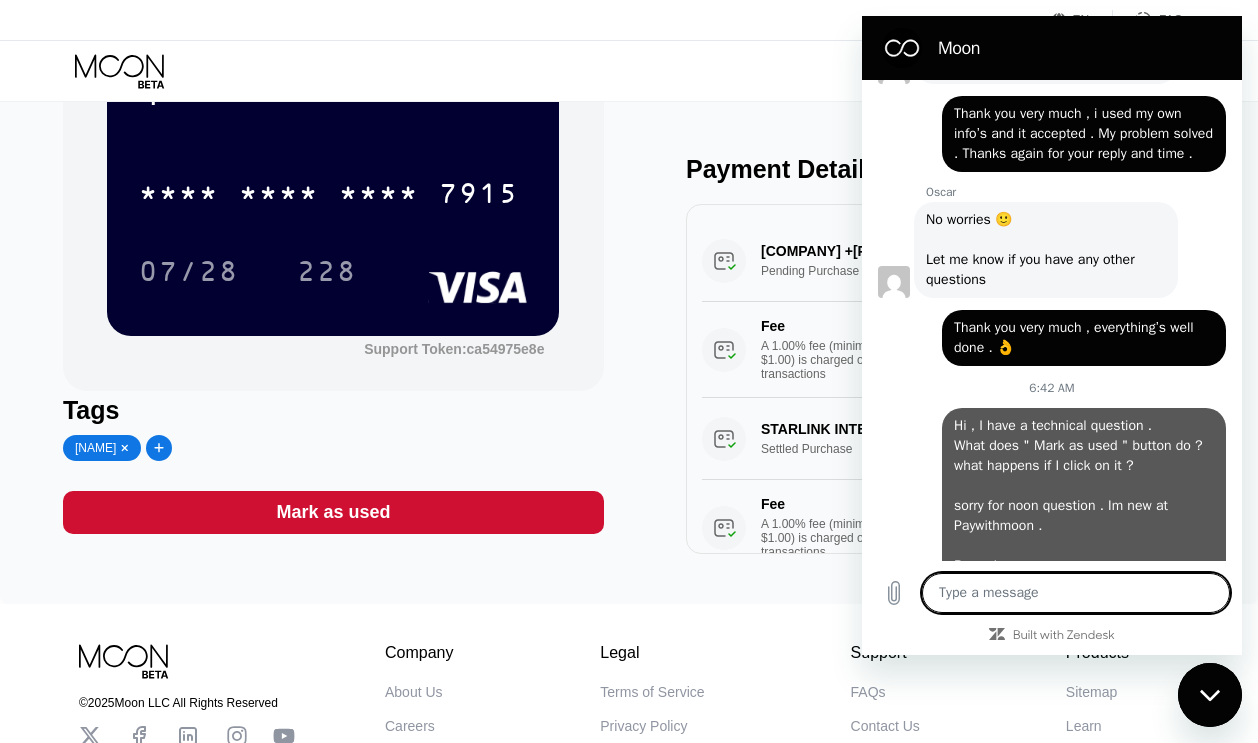 scroll, scrollTop: 0, scrollLeft: 0, axis: both 